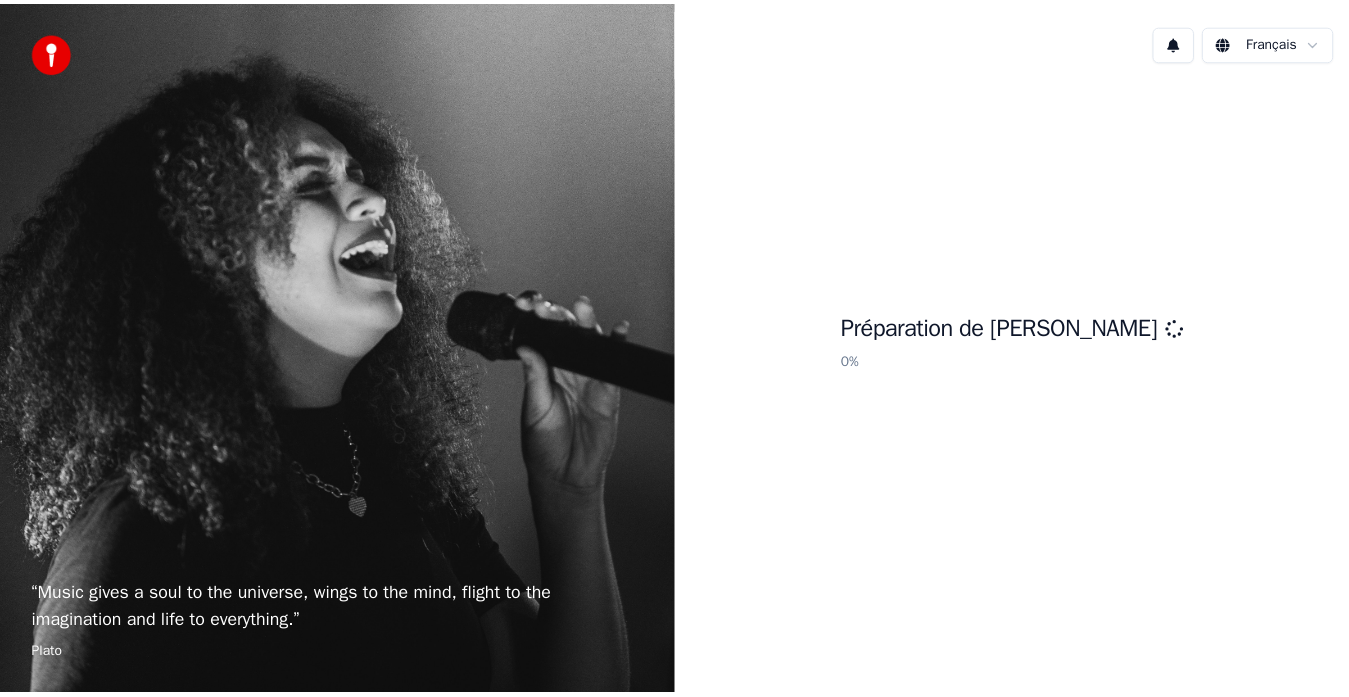 scroll, scrollTop: 0, scrollLeft: 0, axis: both 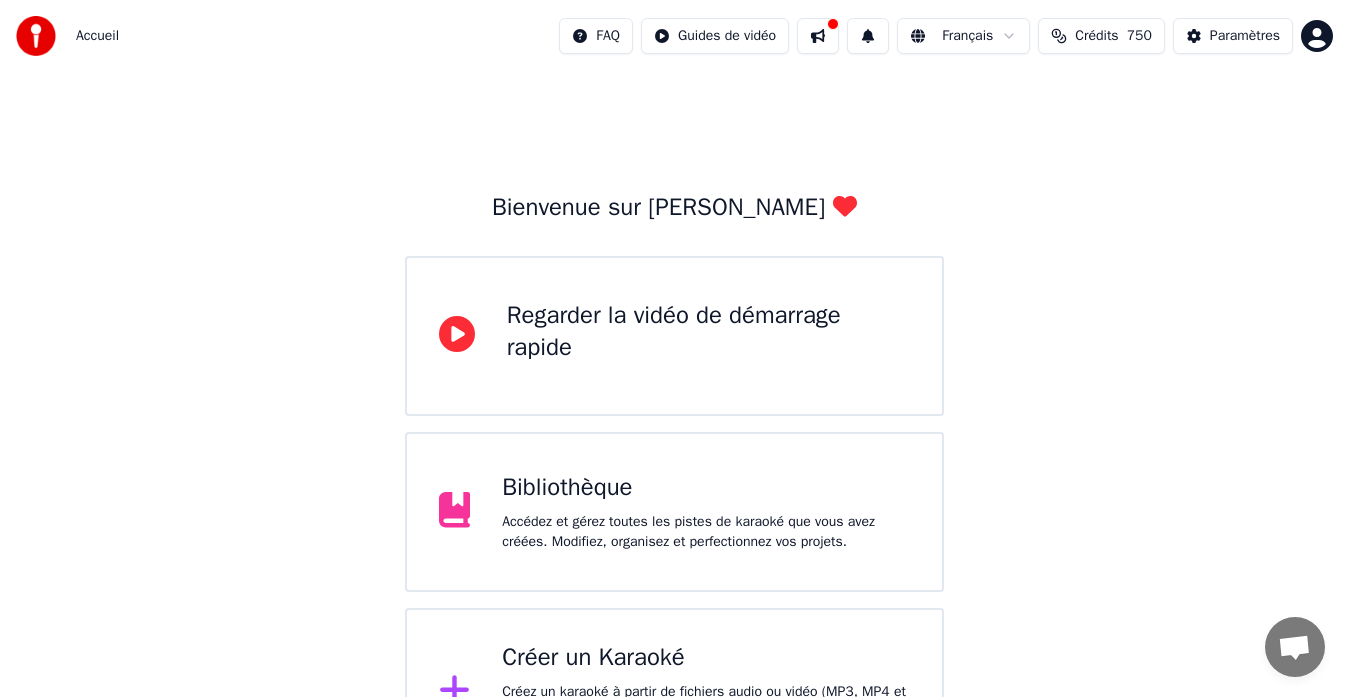 click on "Accueil FAQ Guides de vidéo Français Crédits 750 Paramètres Bienvenue sur Youka Regarder la vidéo de démarrage rapide Bibliothèque Accédez et gérez toutes les pistes de karaoké que vous avez créées. Modifiez, organisez et perfectionnez vos projets. Créer un Karaoké Créez un karaoké à partir de fichiers audio ou vidéo (MP3, MP4 et plus), ou collez une URL pour générer instantanément une vidéo de karaoké avec des paroles synchronisées. [PERSON_NAME] mettre à jour vers la dernière version Votre version de [PERSON_NAME] est obsolète. Veuillez sauvegarder votre bibliothèque et vos paramètres (Paramètres > Zone dangereuse > Exporter paramètres) et mettre à jour vers la dernière version pour continuer à utiliser [PERSON_NAME]." at bounding box center (674, 506) 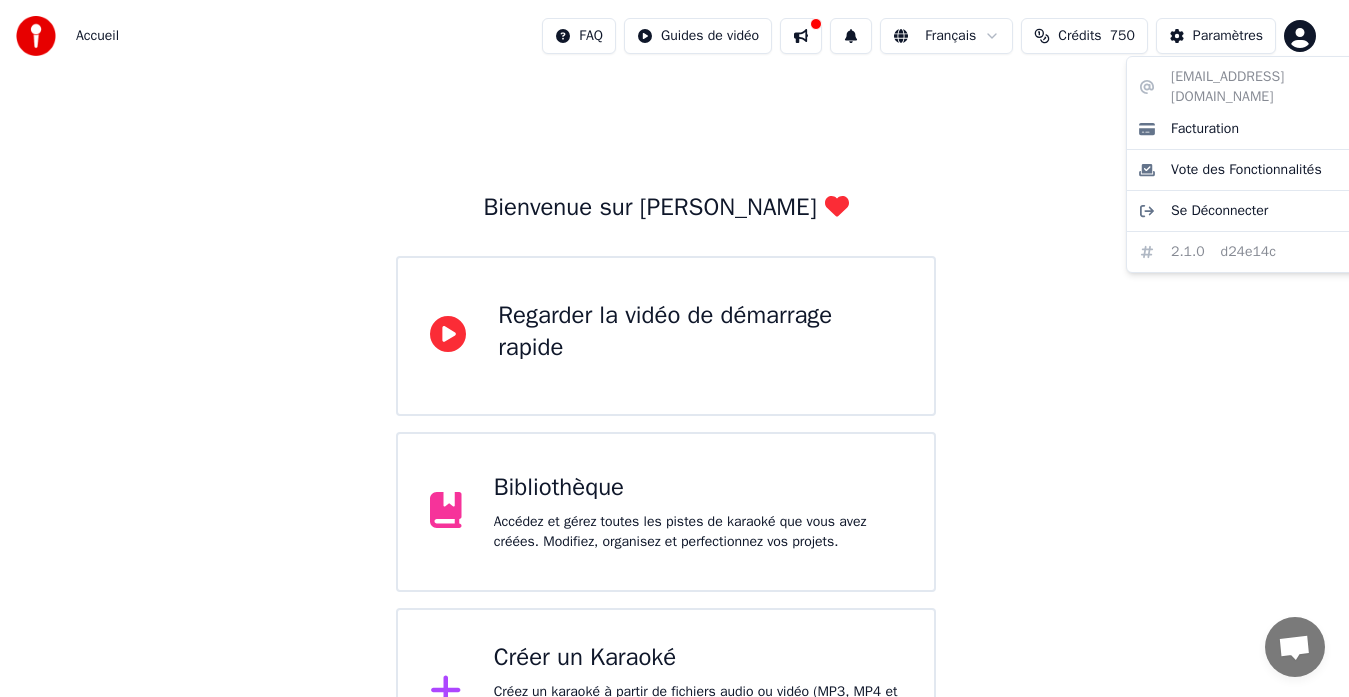 click on "Accueil FAQ Guides de vidéo Français Crédits 750 Paramètres Bienvenue sur Youka Regarder la vidéo de démarrage rapide Bibliothèque Accédez et gérez toutes les pistes de karaoké que vous avez créées. Modifiez, organisez et perfectionnez vos projets. Créer un Karaoké Créez un karaoké à partir de fichiers audio ou vidéo (MP3, MP4 et plus), ou collez une URL pour générer instantanément une vidéo de karaoké avec des paroles synchronisées. [PERSON_NAME] mettre à jour vers la dernière version Votre version de [PERSON_NAME] est obsolète. Veuillez sauvegarder votre bibliothèque et vos paramètres (Paramètres > Zone dangereuse > Exporter paramètres) et mettre à jour vers la dernière version pour continuer à utiliser [PERSON_NAME]. [EMAIL_ADDRESS][DOMAIN_NAME] Facturation Vote des Fonctionnalités Se Déconnecter 2.1.0 d24e14c" at bounding box center (674, 506) 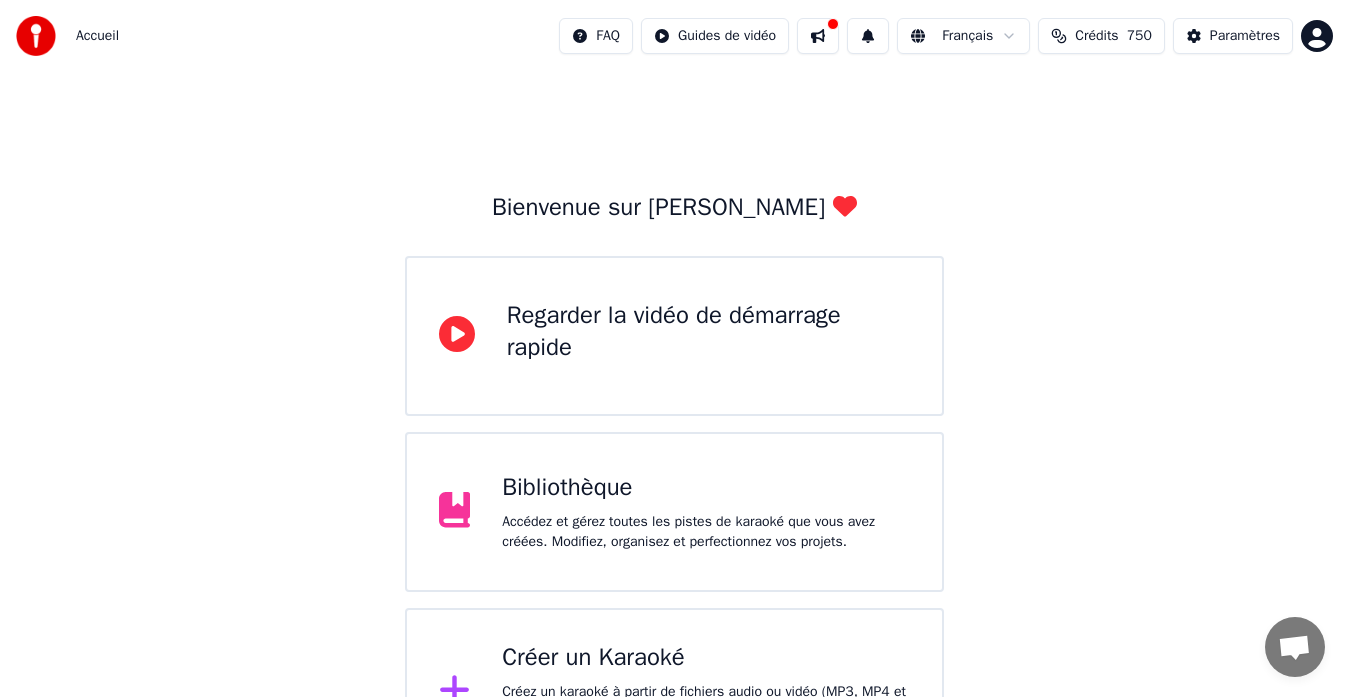 click on "Créer un Karaoké" at bounding box center [706, 658] 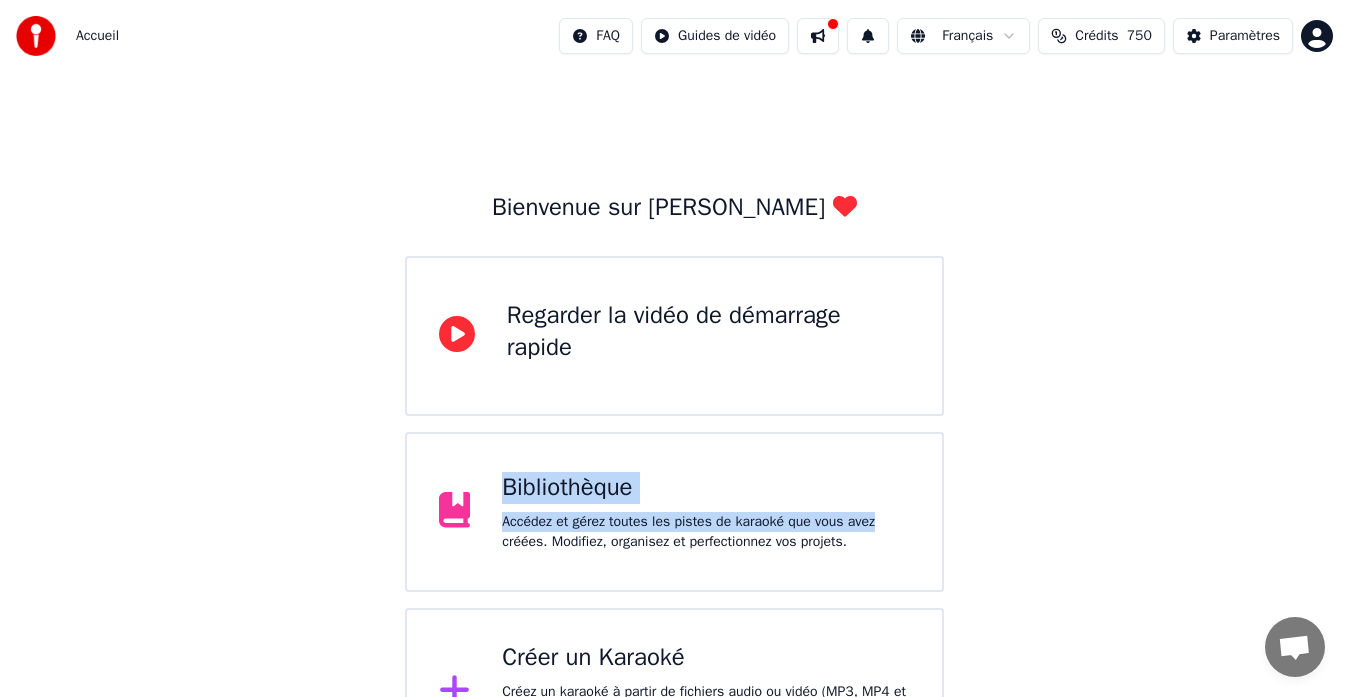 drag, startPoint x: 1198, startPoint y: 418, endPoint x: 1195, endPoint y: 515, distance: 97.04638 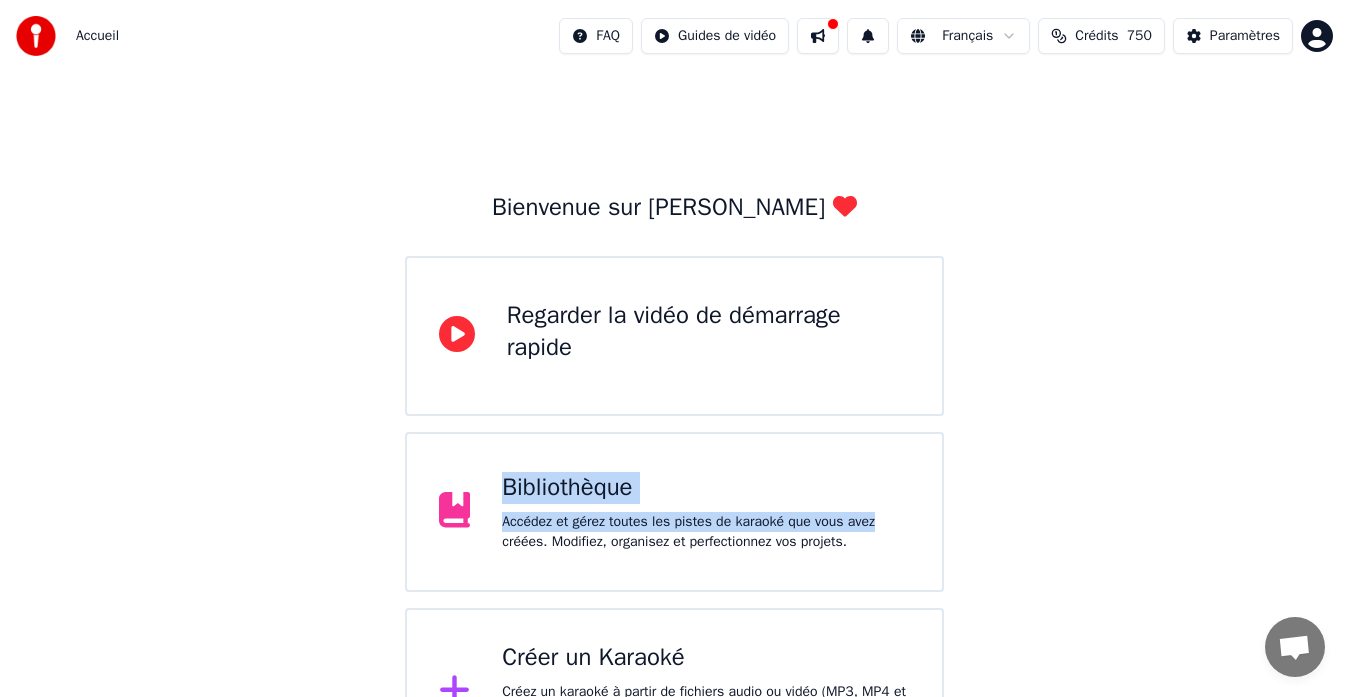 click on "Bienvenue sur Youka Regarder la vidéo de démarrage rapide Bibliothèque Accédez et gérez toutes les pistes de karaoké que vous avez créées. Modifiez, organisez et perfectionnez vos projets. Créer un Karaoké Créez un karaoké à partir de fichiers audio ou vidéo (MP3, MP4 et plus), ou collez une URL pour générer instantanément une vidéo de karaoké avec des paroles synchronisées. [PERSON_NAME] mettre à jour vers la dernière version Votre version de [PERSON_NAME] est obsolète. Veuillez sauvegarder votre bibliothèque et vos paramètres (Paramètres > Zone dangereuse > Exporter paramètres) et mettre à jour vers la dernière version pour continuer à utiliser [PERSON_NAME]." at bounding box center [674, 542] 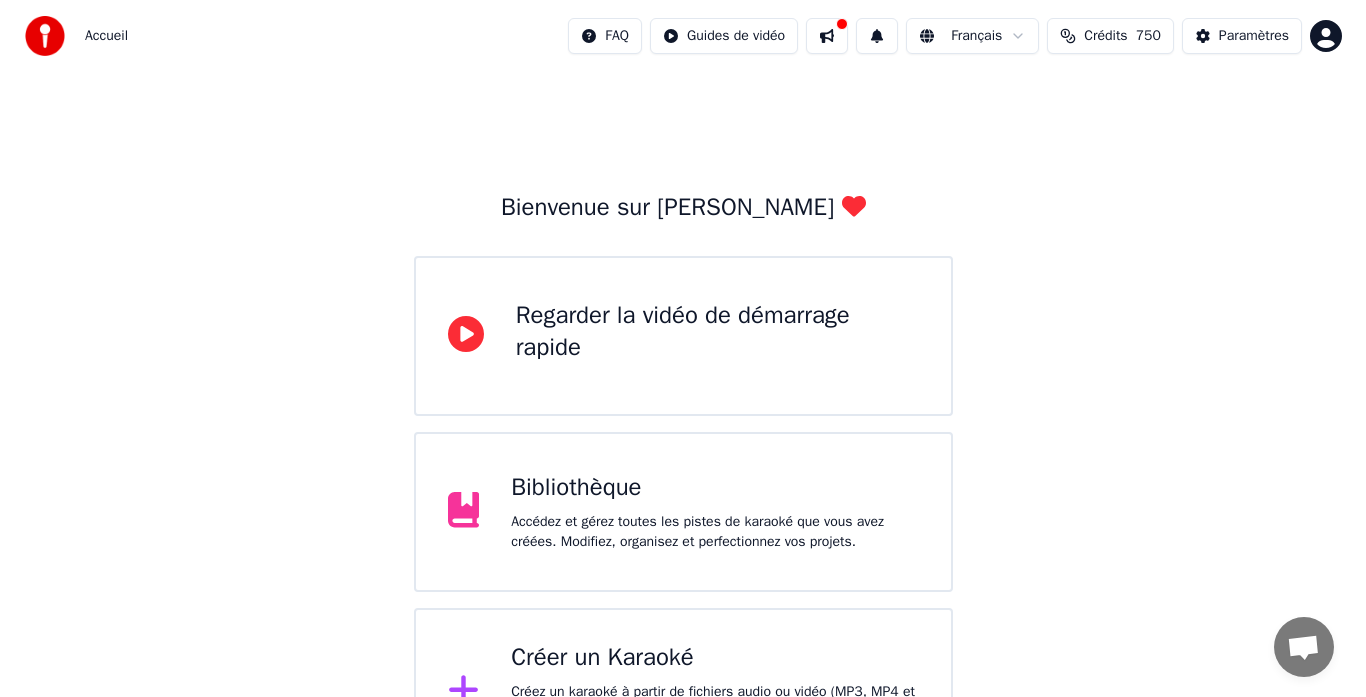 scroll, scrollTop: 315, scrollLeft: 0, axis: vertical 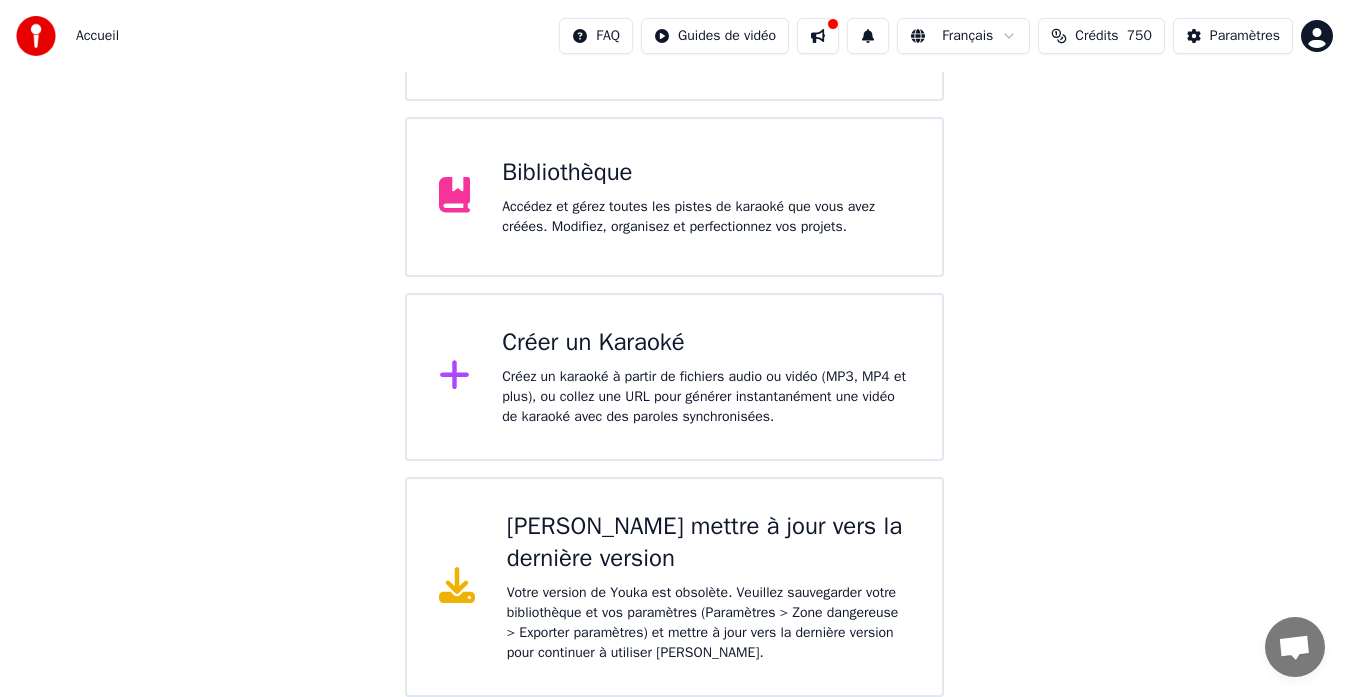 click on "Créez un karaoké à partir de fichiers audio ou vidéo (MP3, MP4 et plus), ou collez une URL pour générer instantanément une vidéo de karaoké avec des paroles synchronisées." at bounding box center [706, 397] 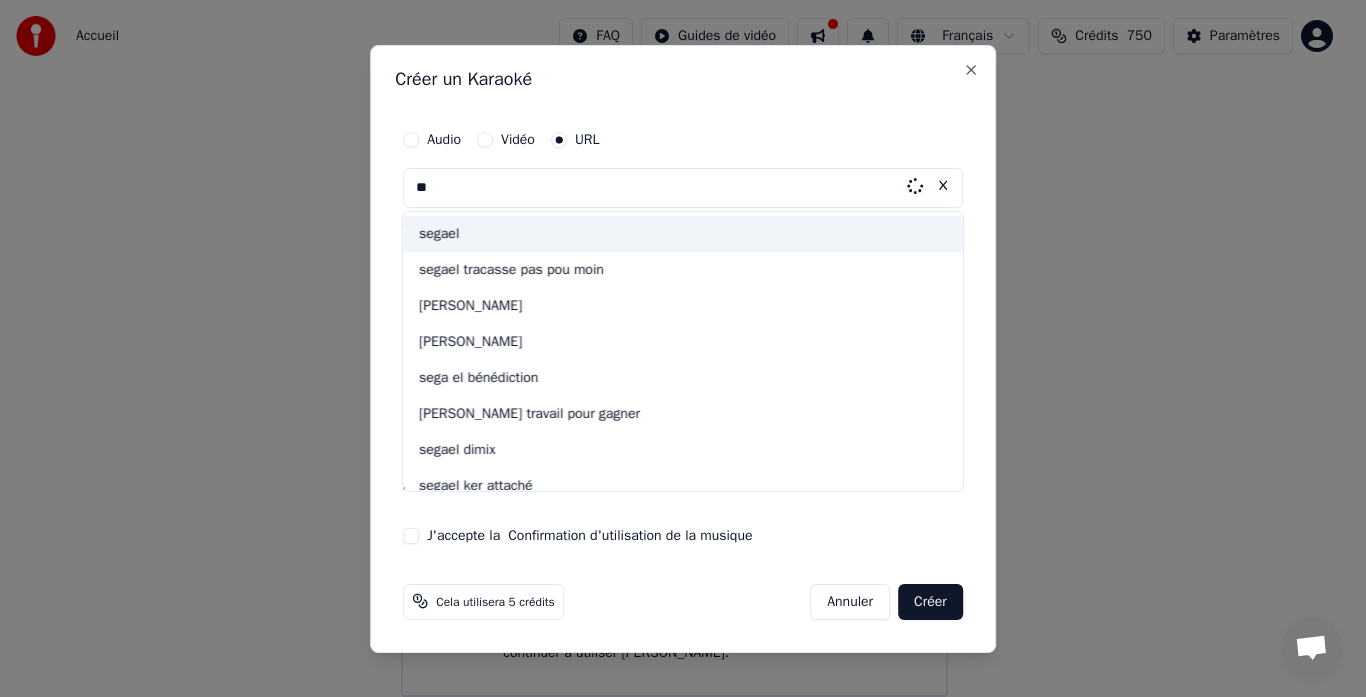 type on "*" 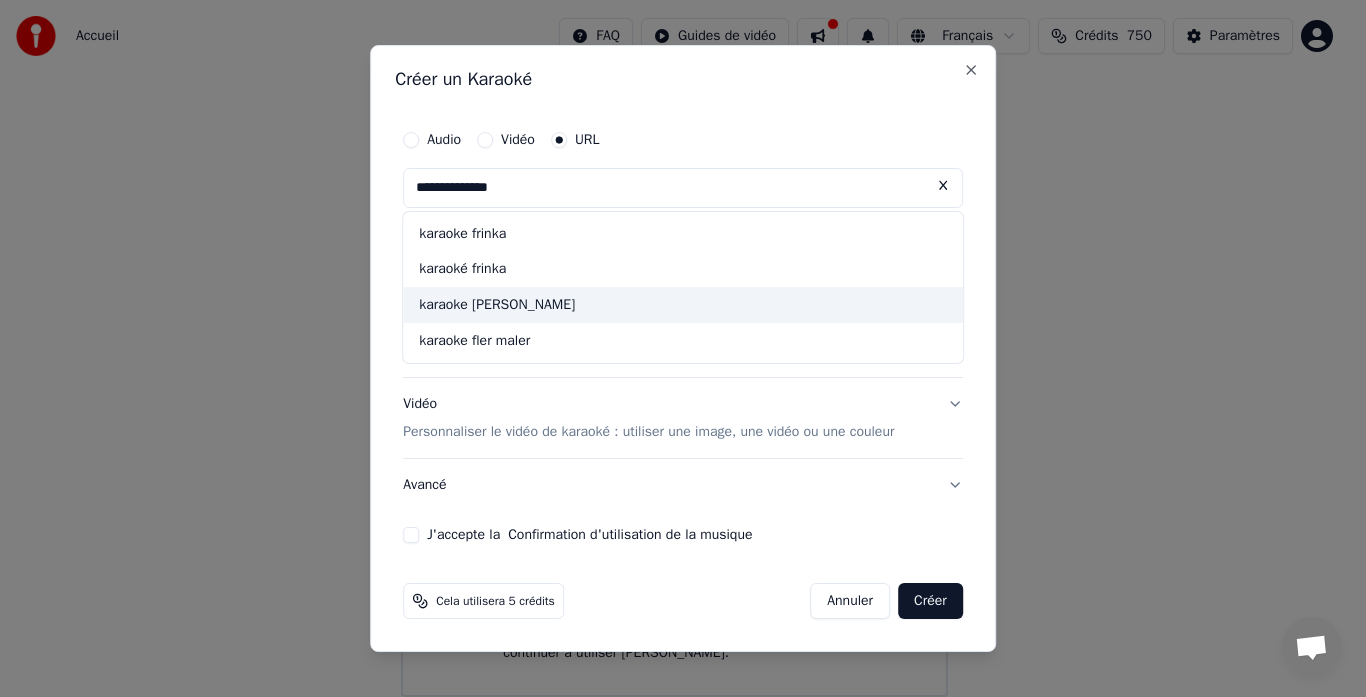 click on "karaoke [PERSON_NAME]" at bounding box center (683, 306) 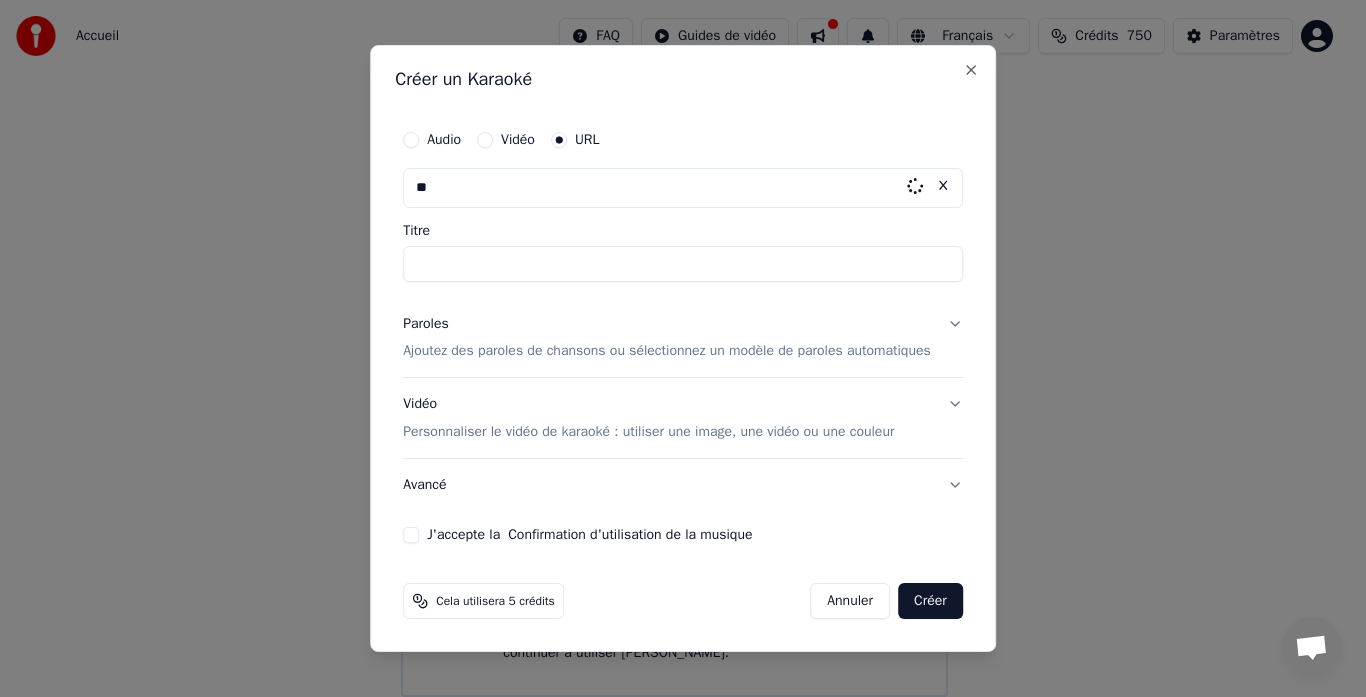 type on "*" 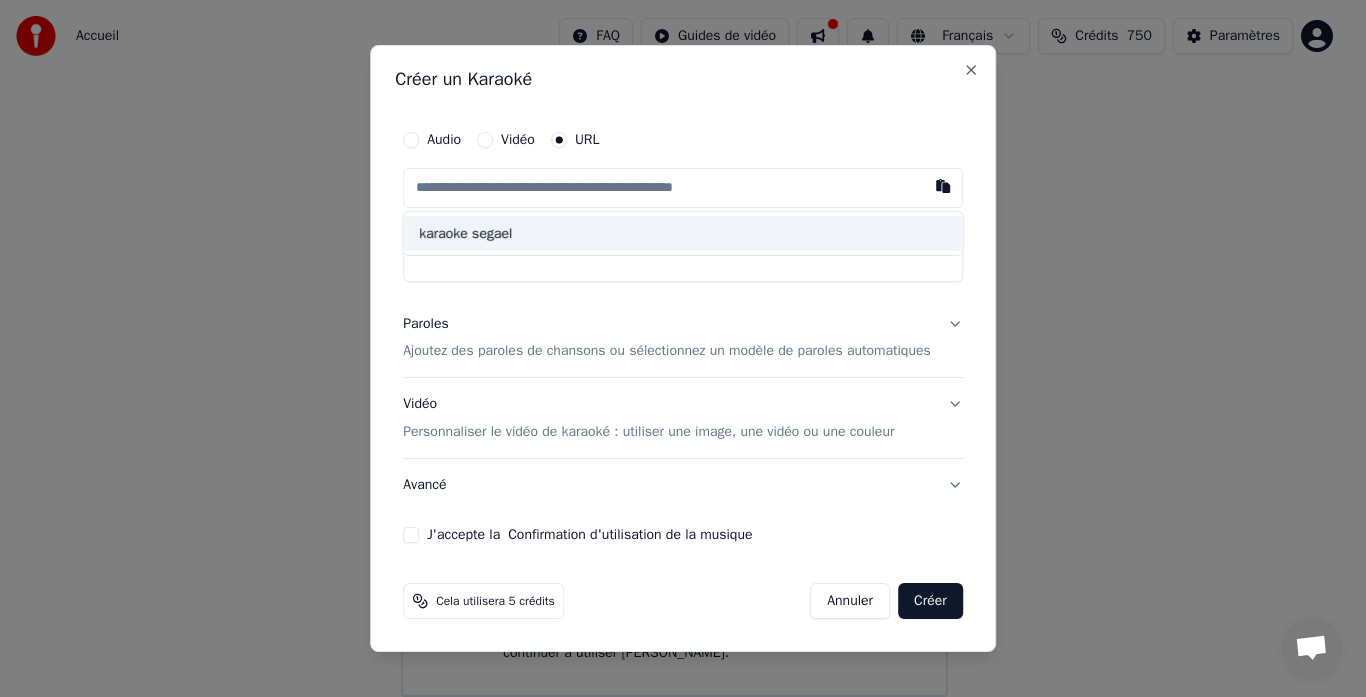 click at bounding box center [683, 188] 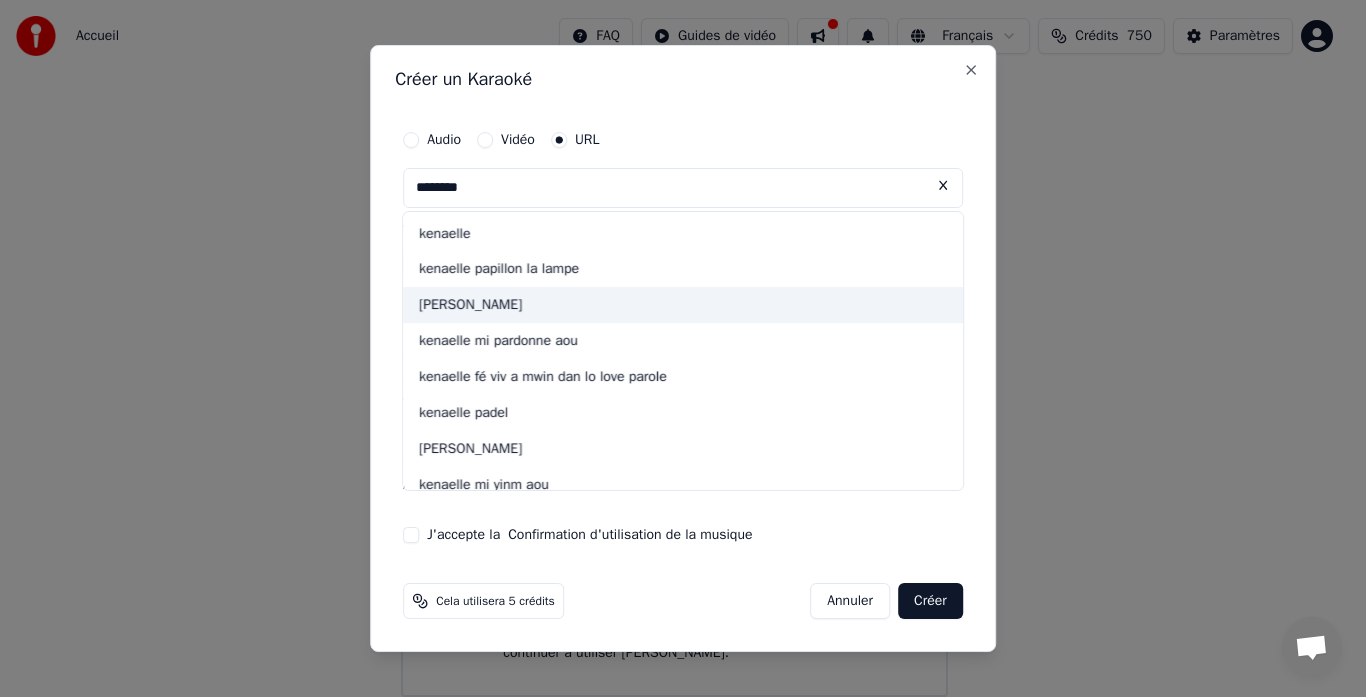 click on "[PERSON_NAME]" at bounding box center [683, 306] 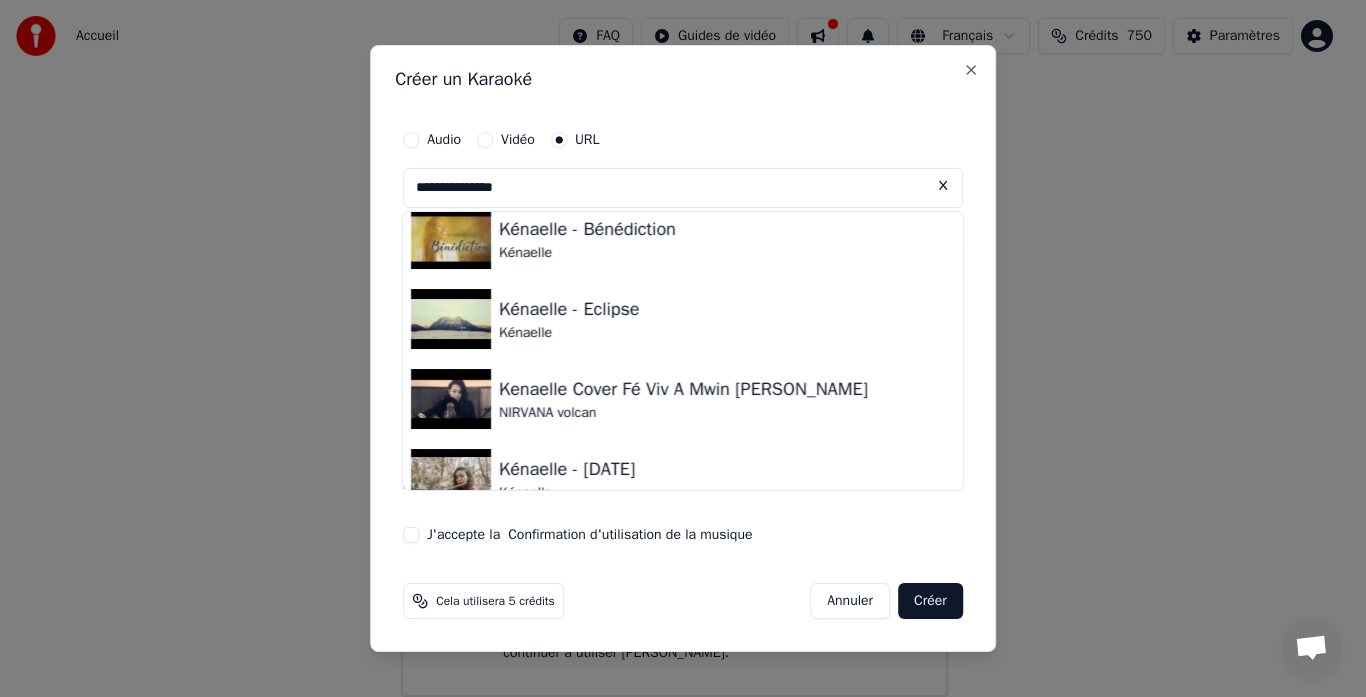 scroll, scrollTop: 331, scrollLeft: 0, axis: vertical 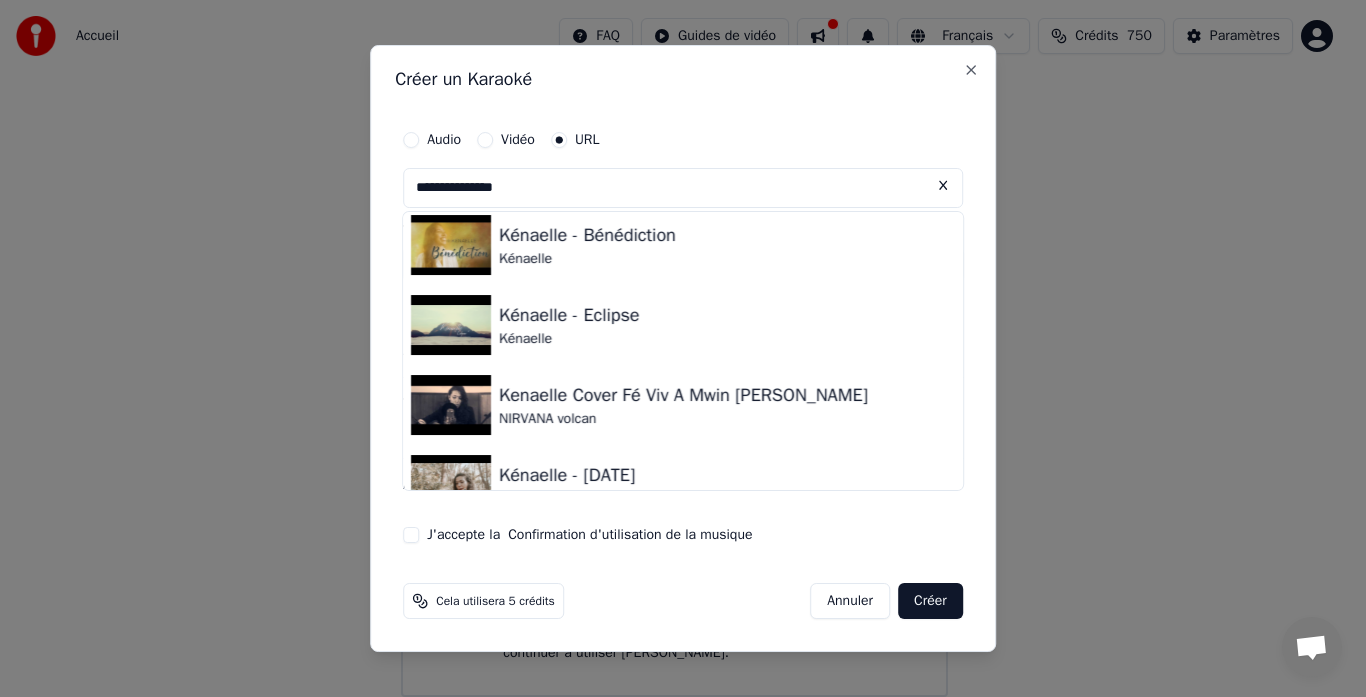 click on "**********" at bounding box center (683, 188) 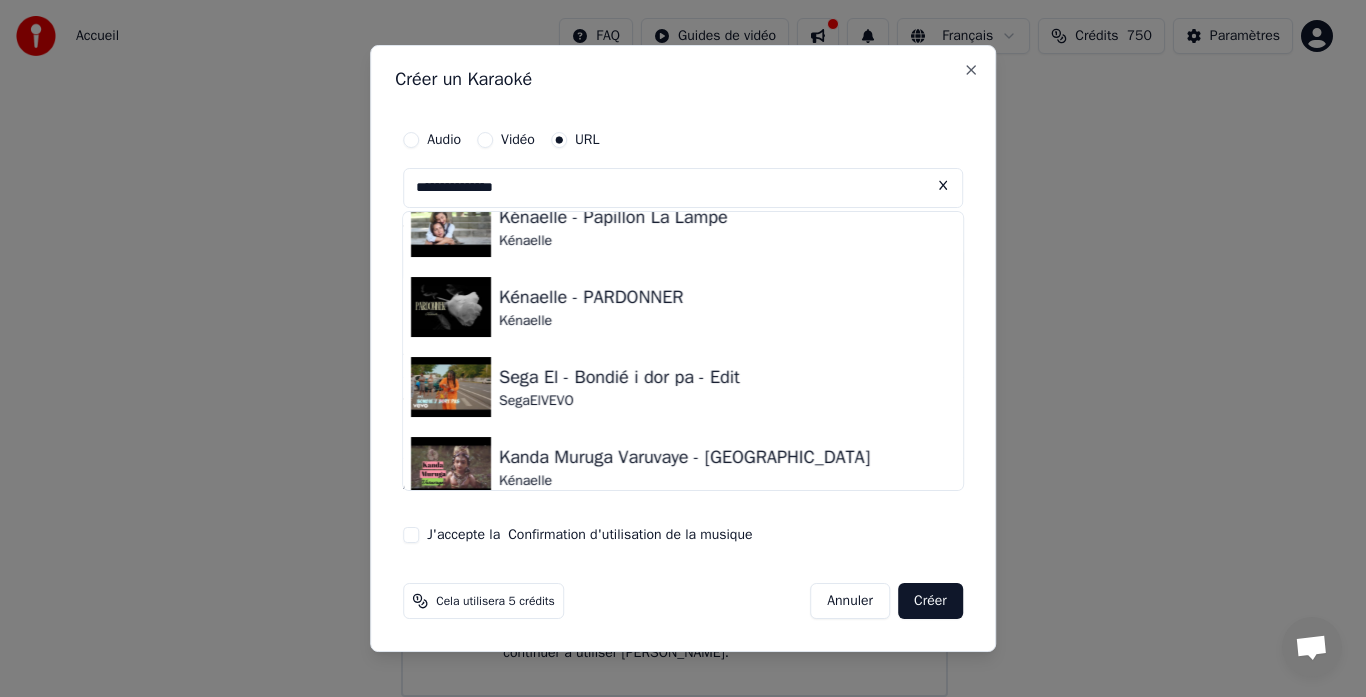 scroll, scrollTop: 685, scrollLeft: 0, axis: vertical 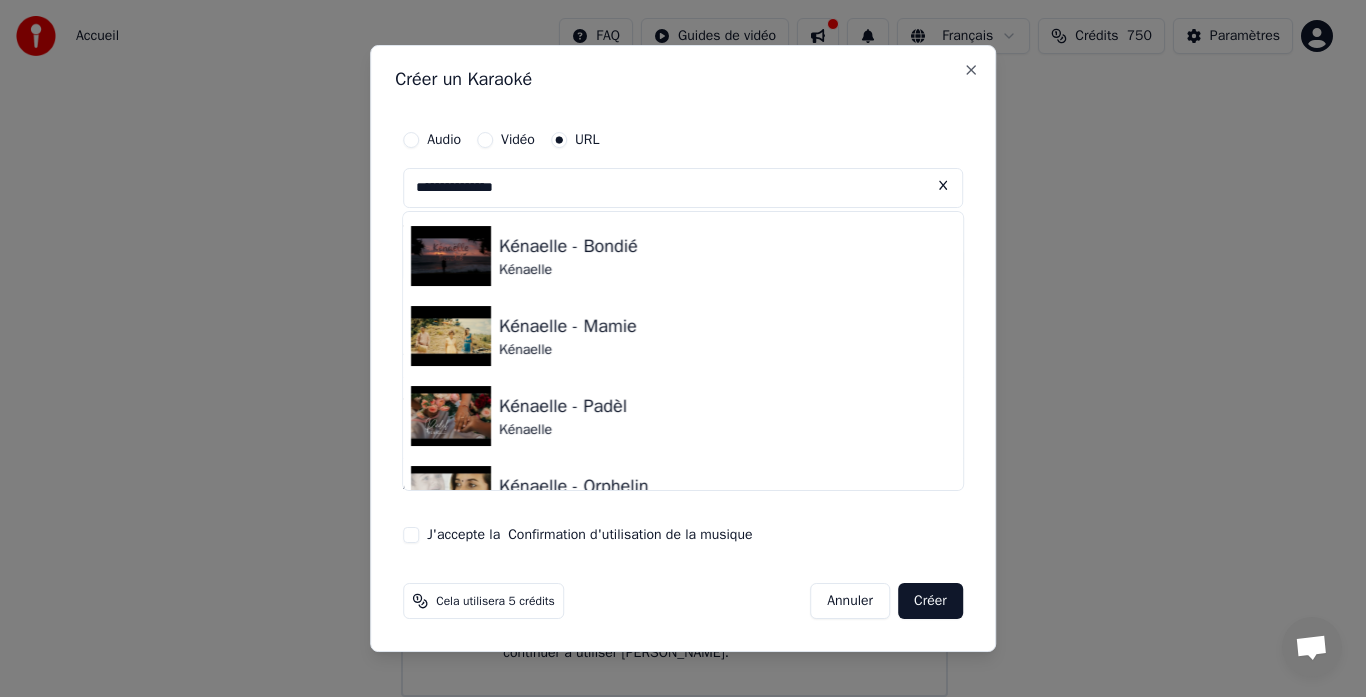 click on "**********" at bounding box center [683, 188] 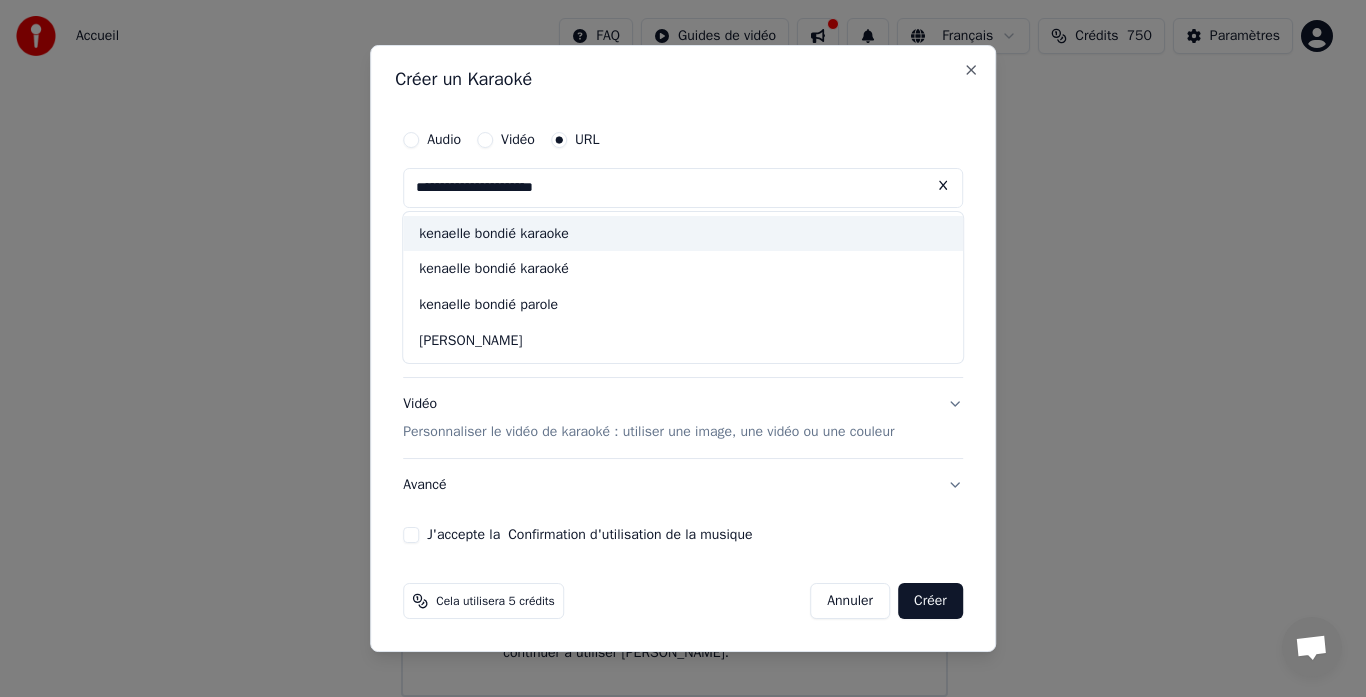 click on "kenaelle bondié karaoke" at bounding box center (683, 234) 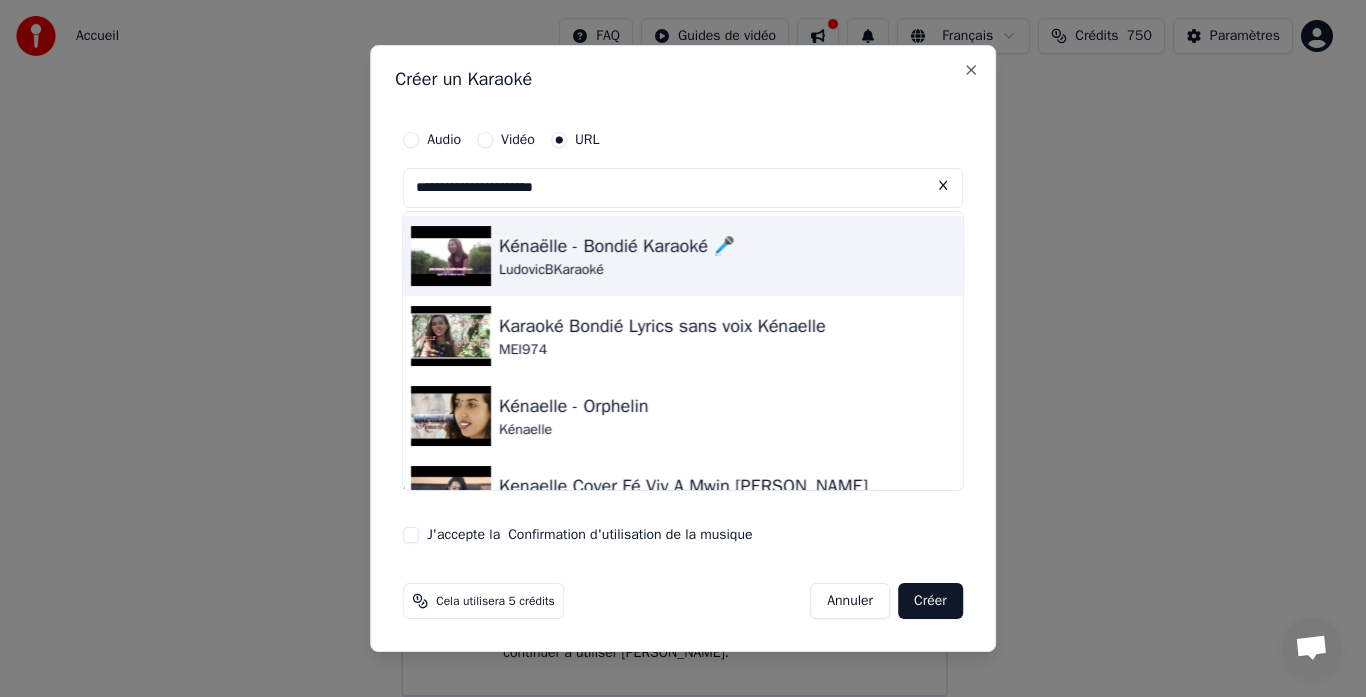 click on "Kénaëlle - Bondié Karaoké 🎤" at bounding box center (617, 246) 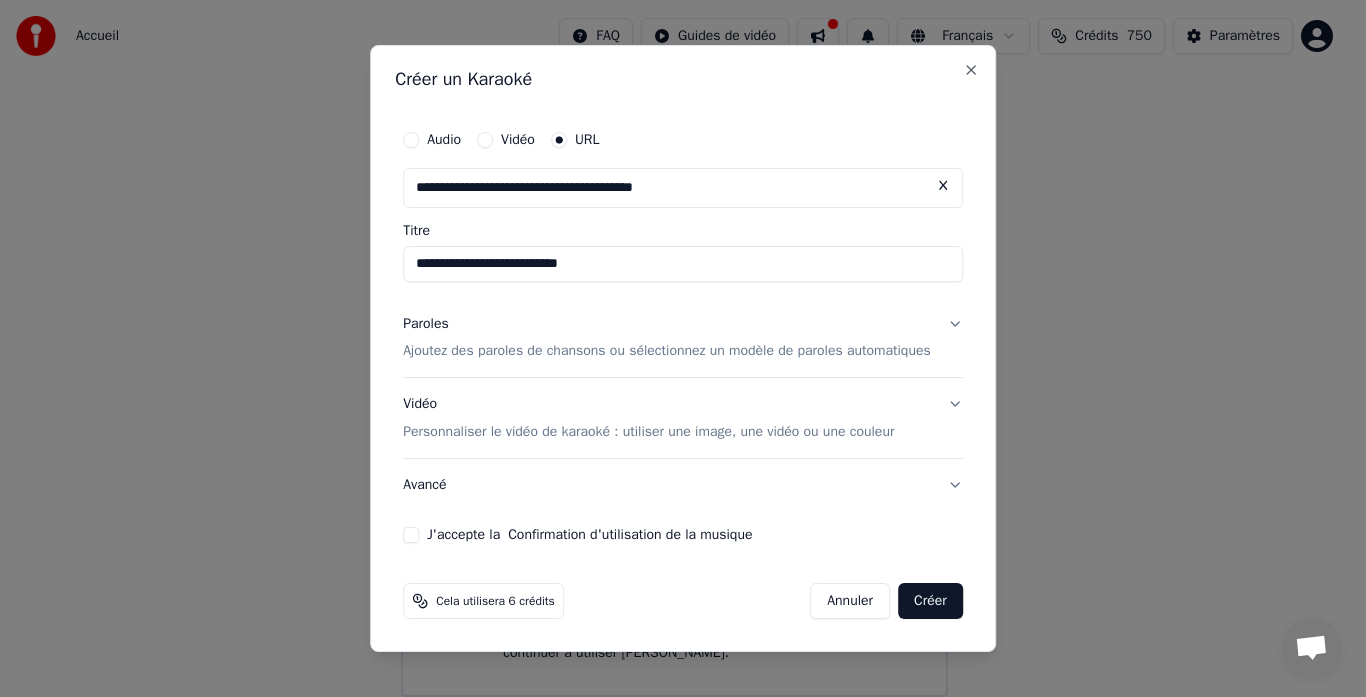 click on "J'accepte la   Confirmation d'utilisation de la musique" at bounding box center (411, 535) 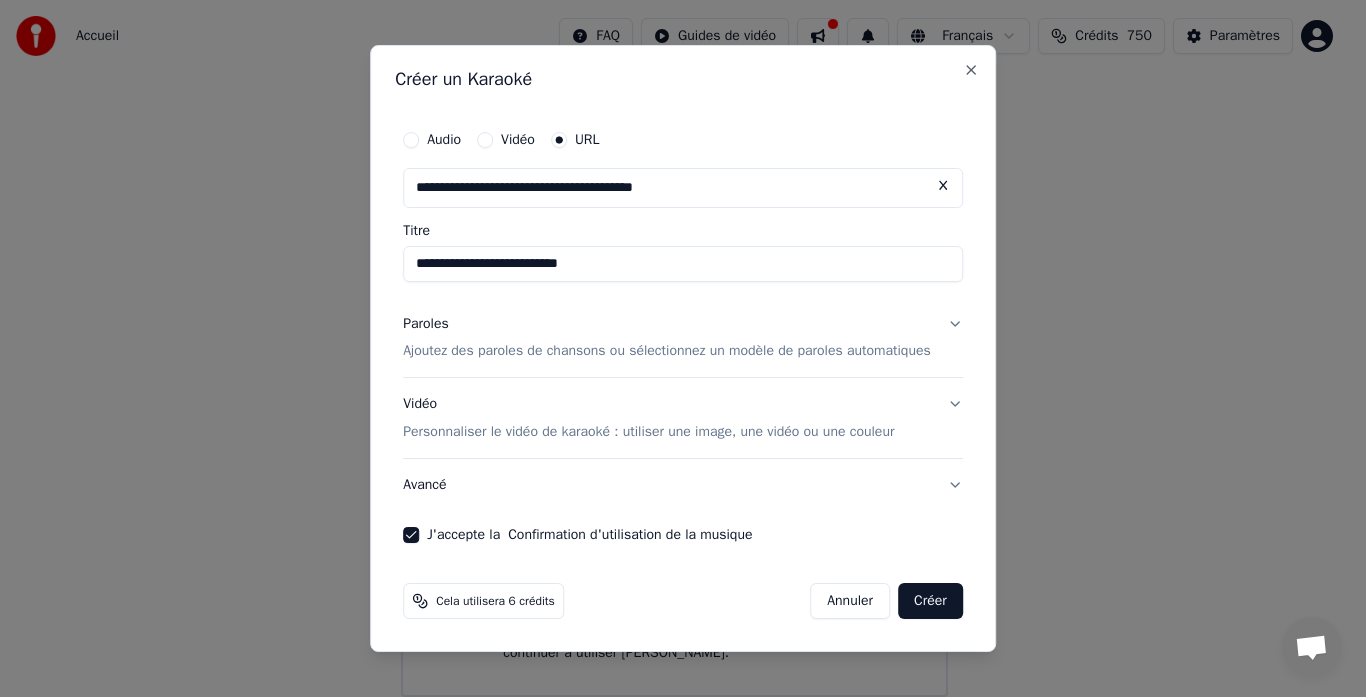 click on "Créer" at bounding box center (930, 601) 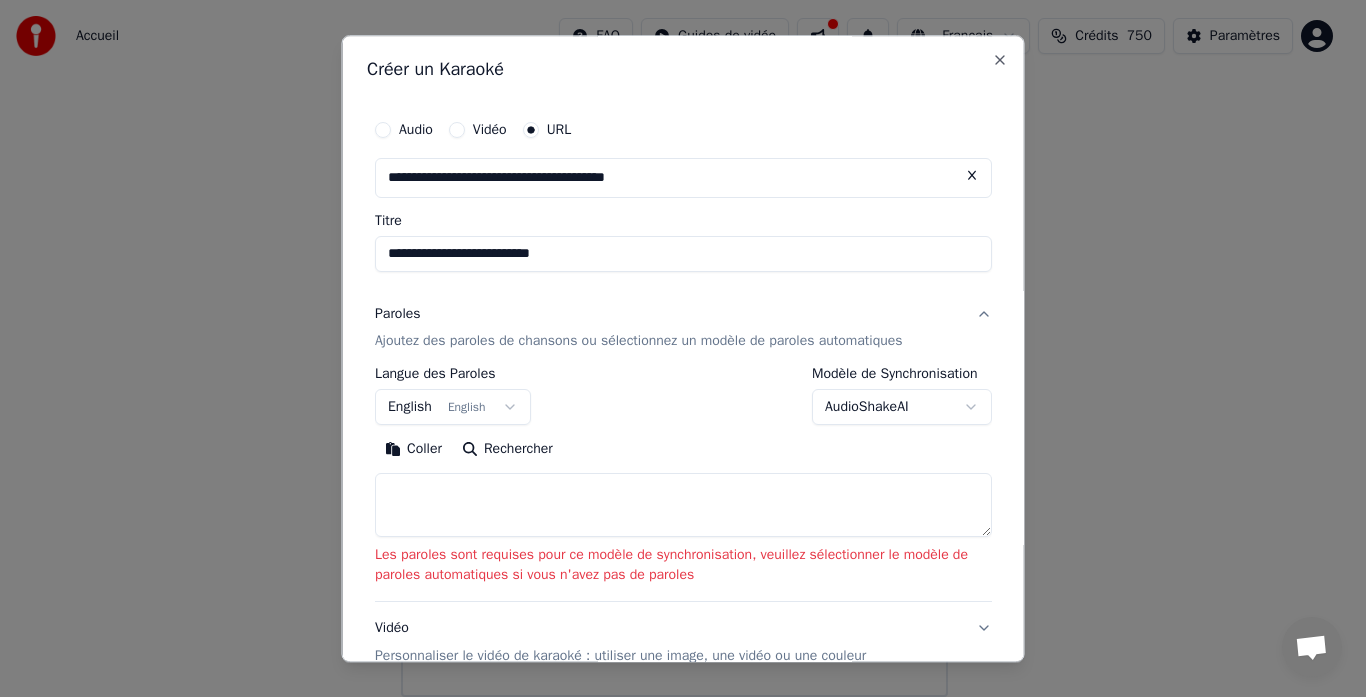 click on "**********" at bounding box center (674, 191) 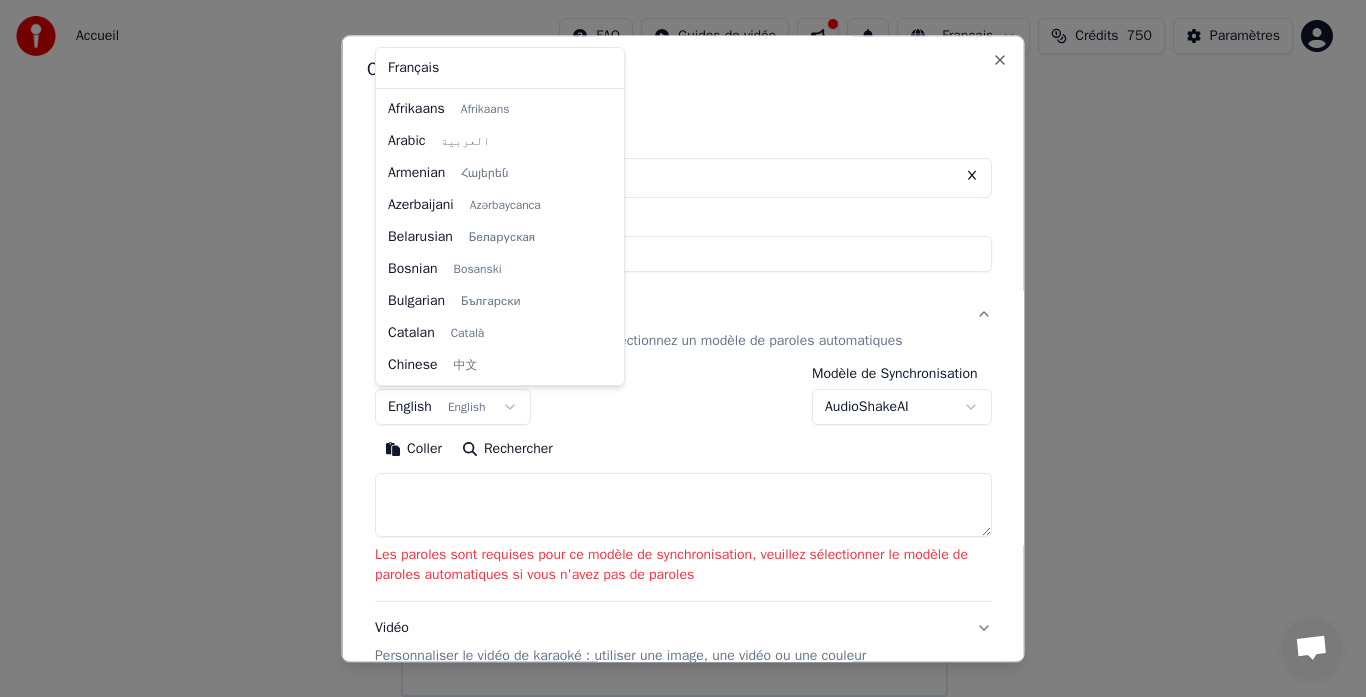 scroll, scrollTop: 160, scrollLeft: 0, axis: vertical 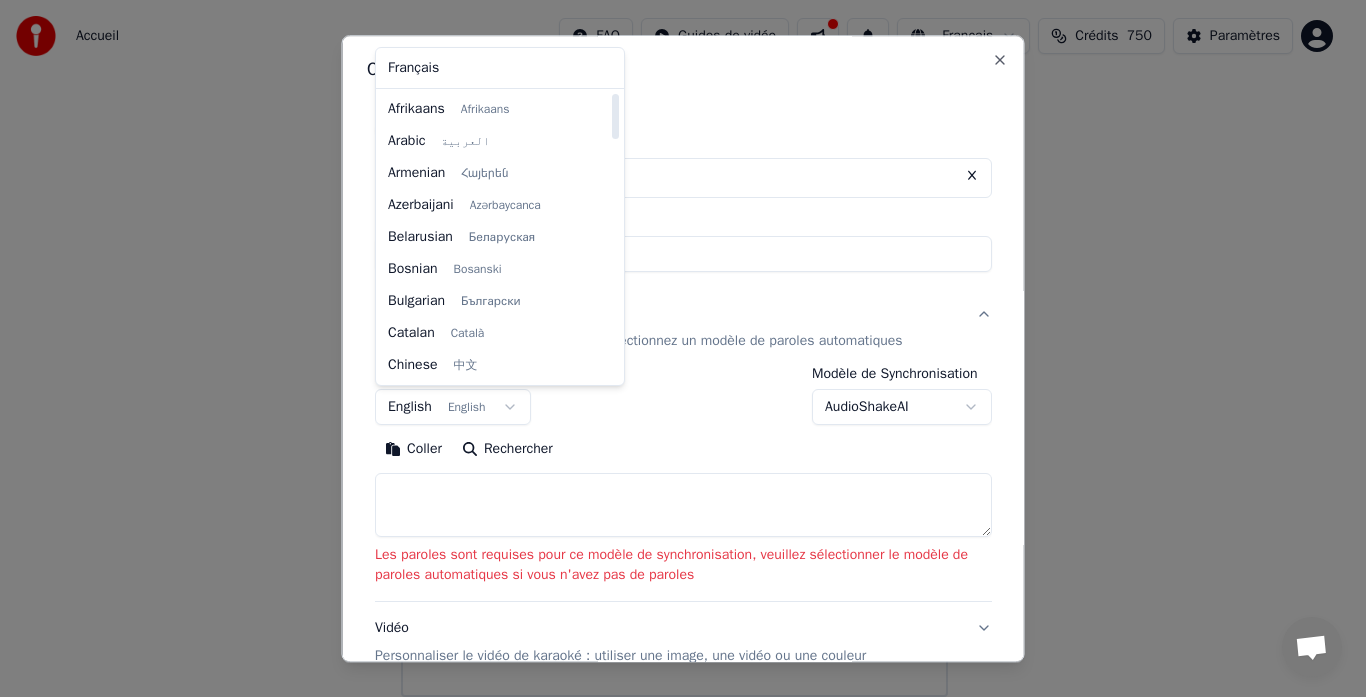 select on "**" 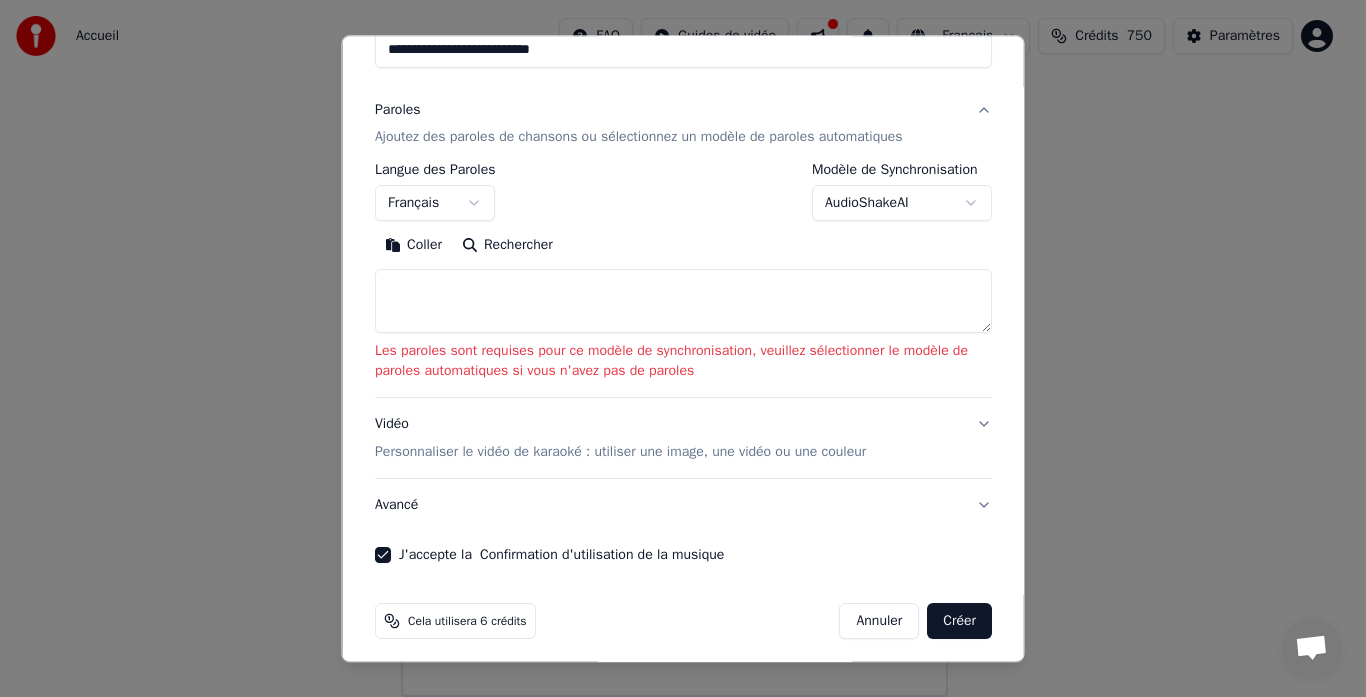 scroll, scrollTop: 214, scrollLeft: 0, axis: vertical 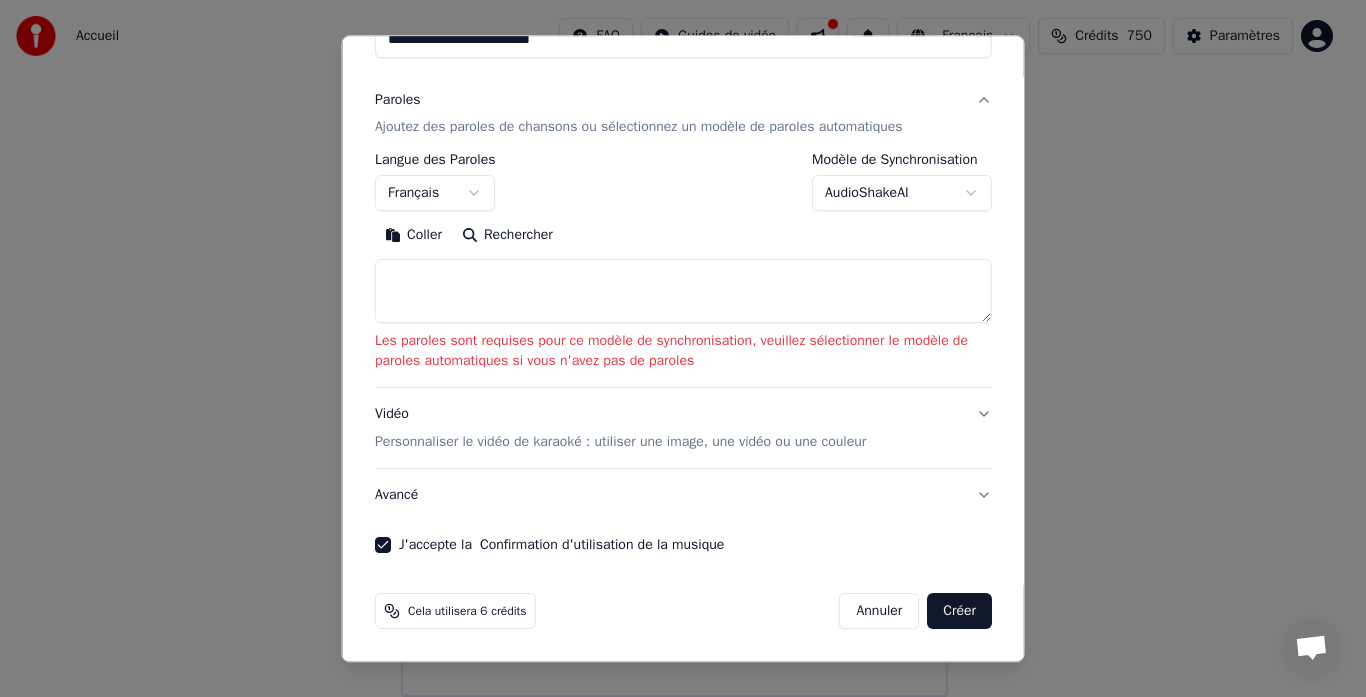 click on "AudioShakeAI" at bounding box center (902, 194) 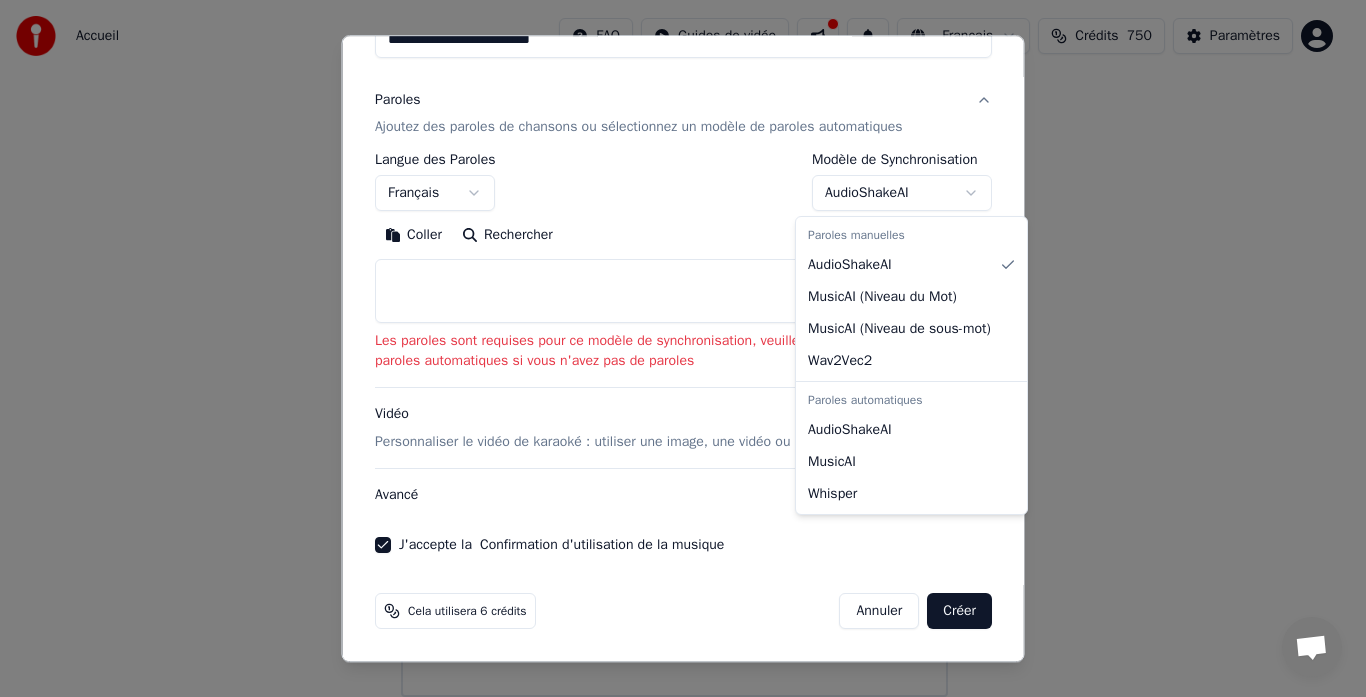 select on "**********" 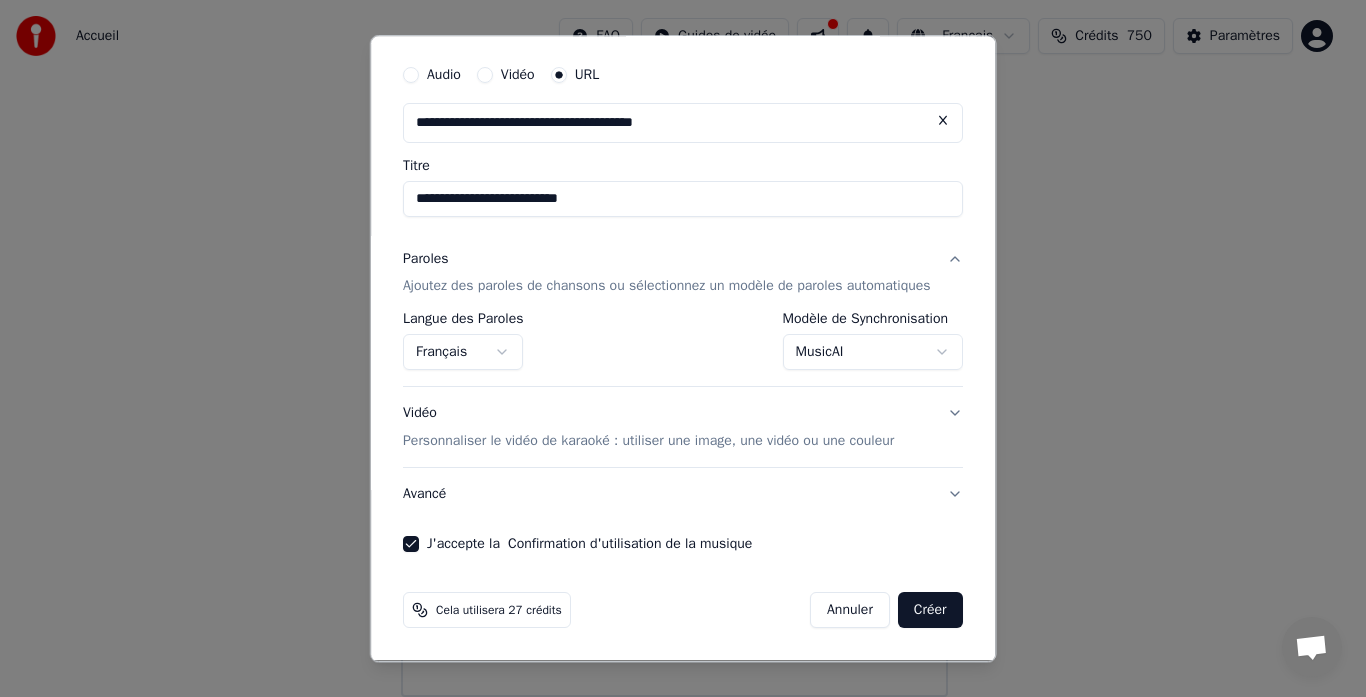 scroll, scrollTop: 54, scrollLeft: 0, axis: vertical 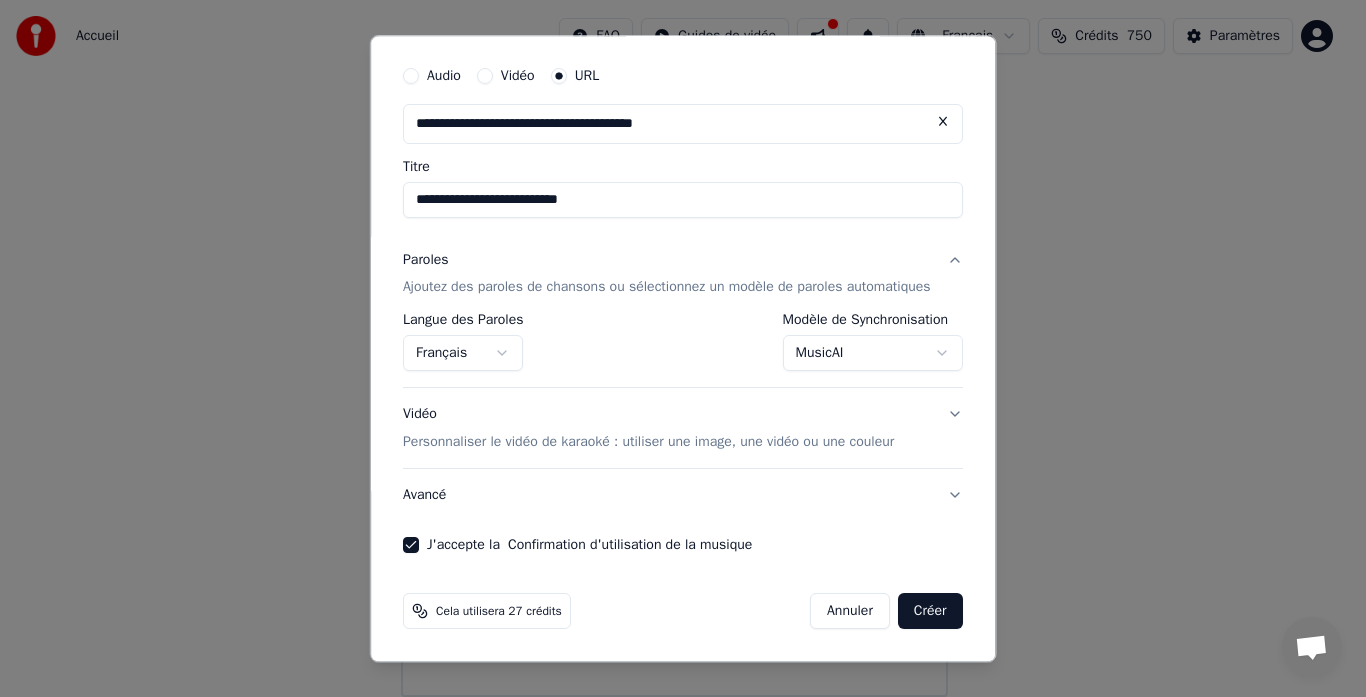 click on "Créer" at bounding box center (930, 612) 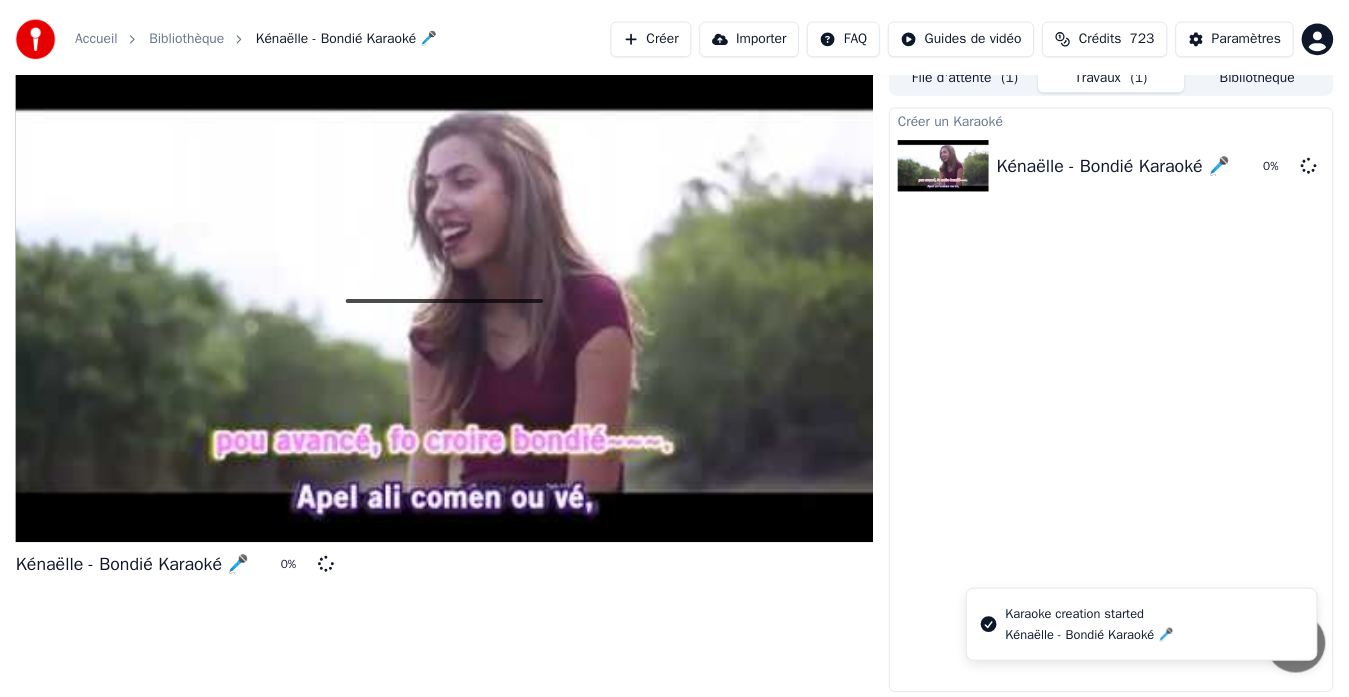 scroll, scrollTop: 15, scrollLeft: 0, axis: vertical 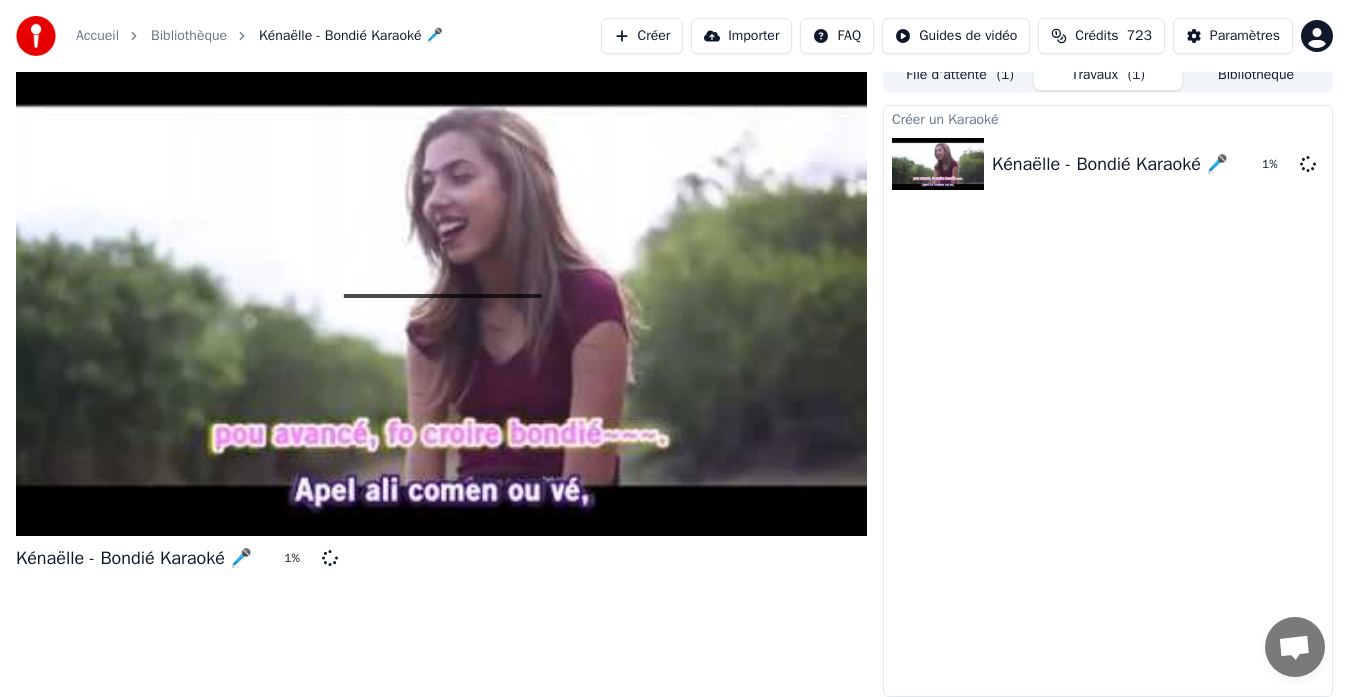 click on "Bibliothèque" at bounding box center [1256, 75] 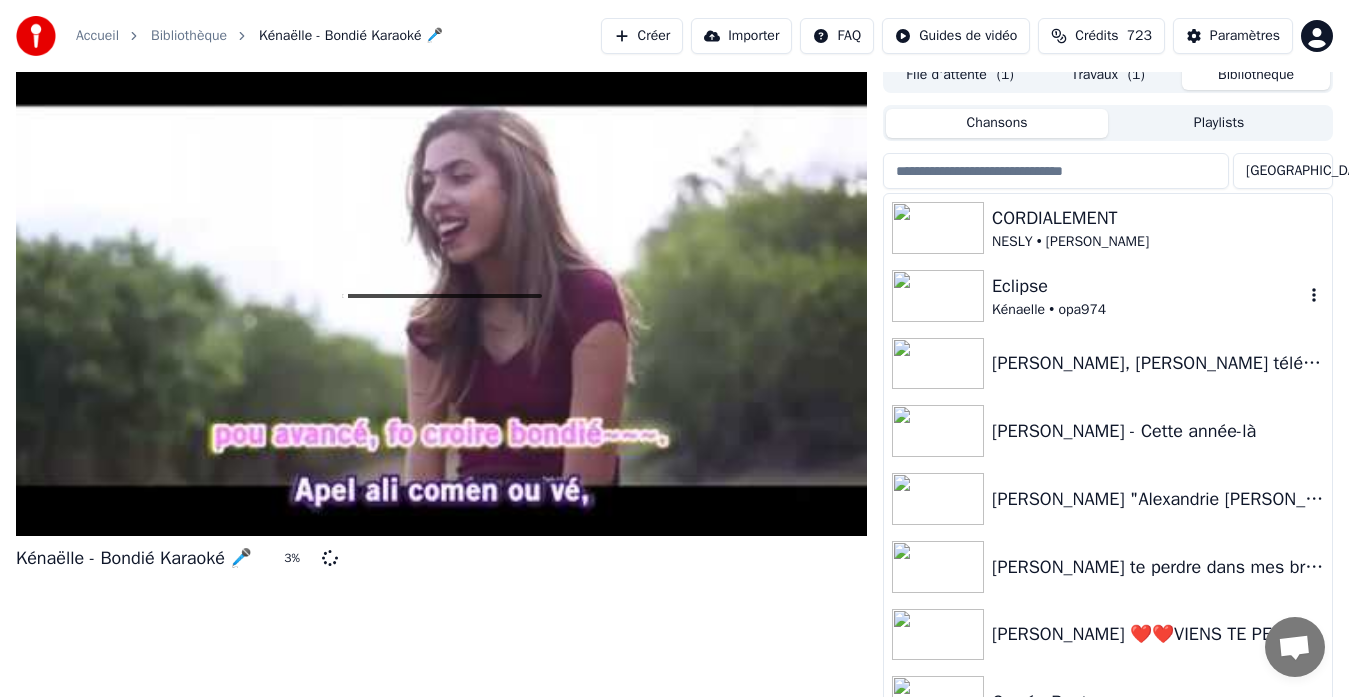 click on "Eclipse" at bounding box center (1148, 286) 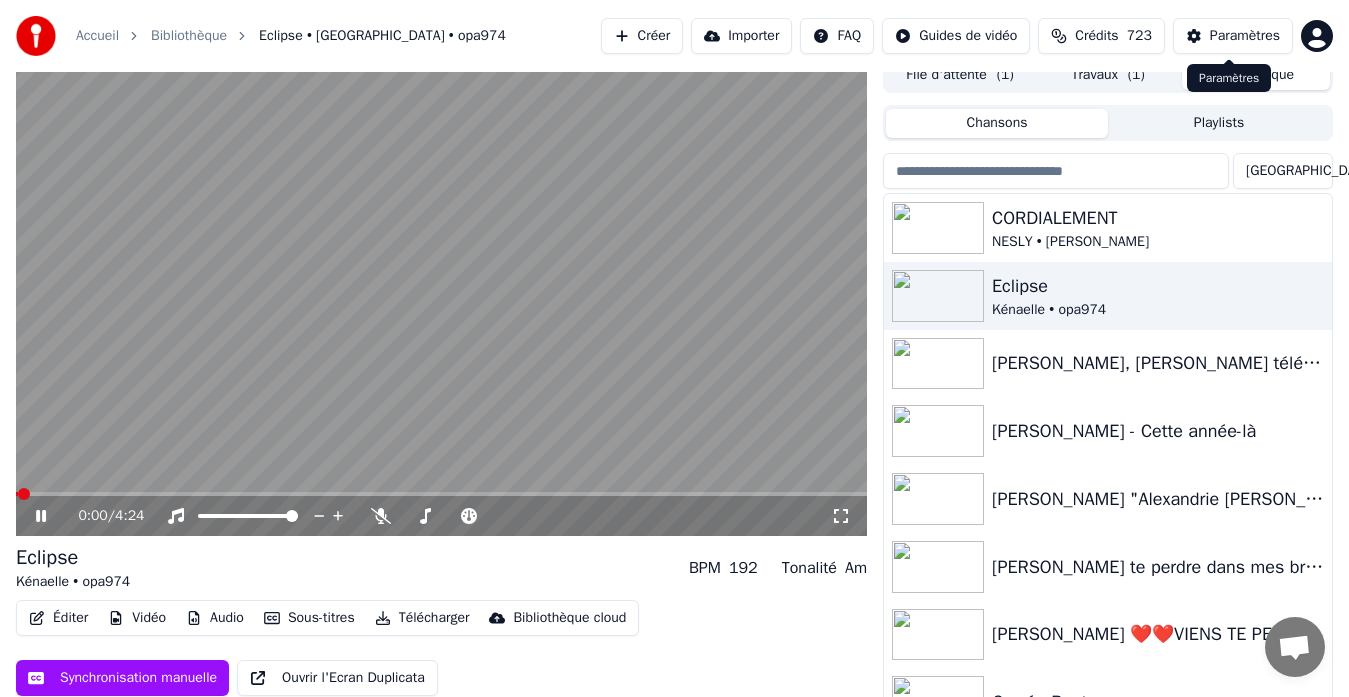 click on "Paramètres" at bounding box center (1233, 36) 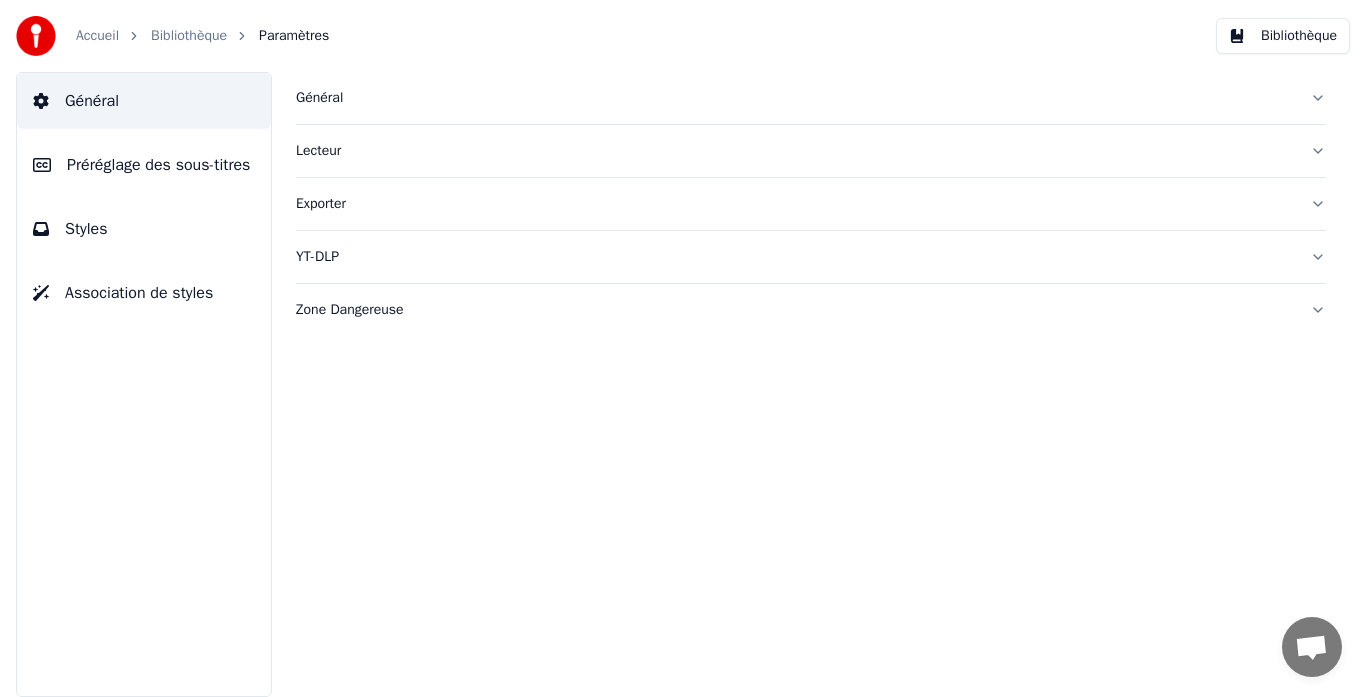 click on "Bibliothèque" at bounding box center (189, 36) 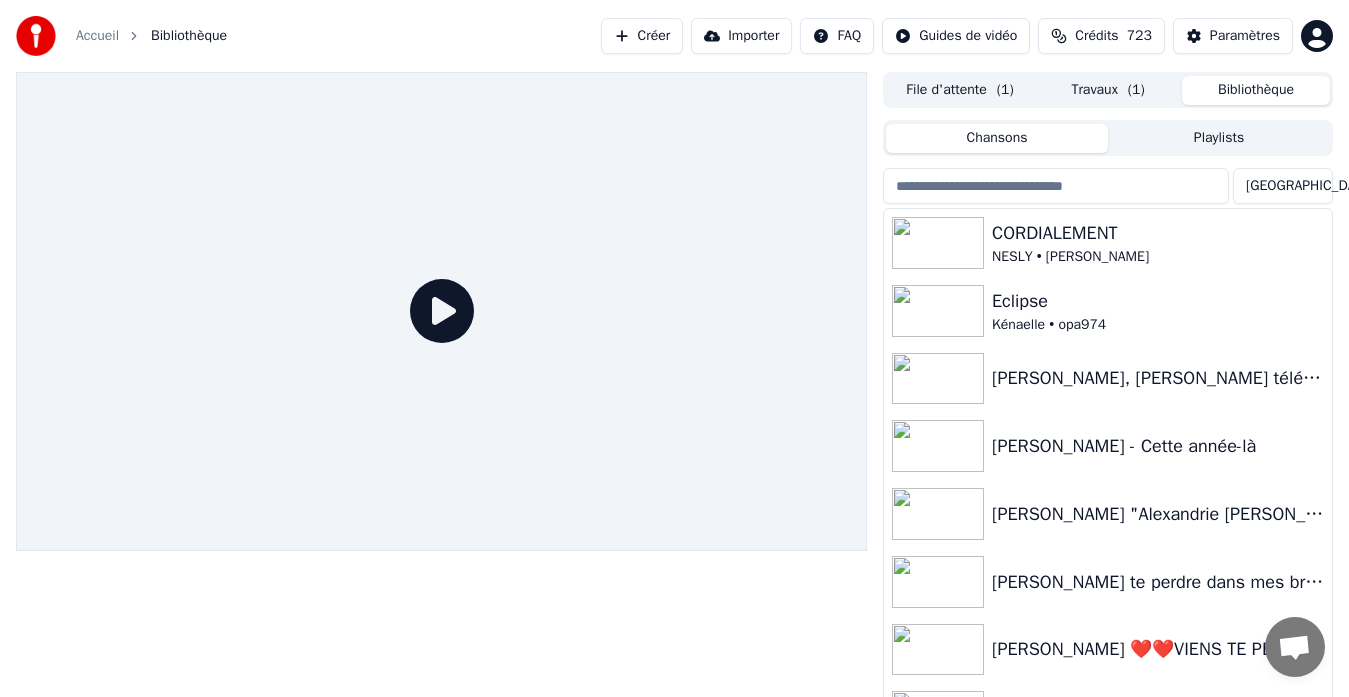 click 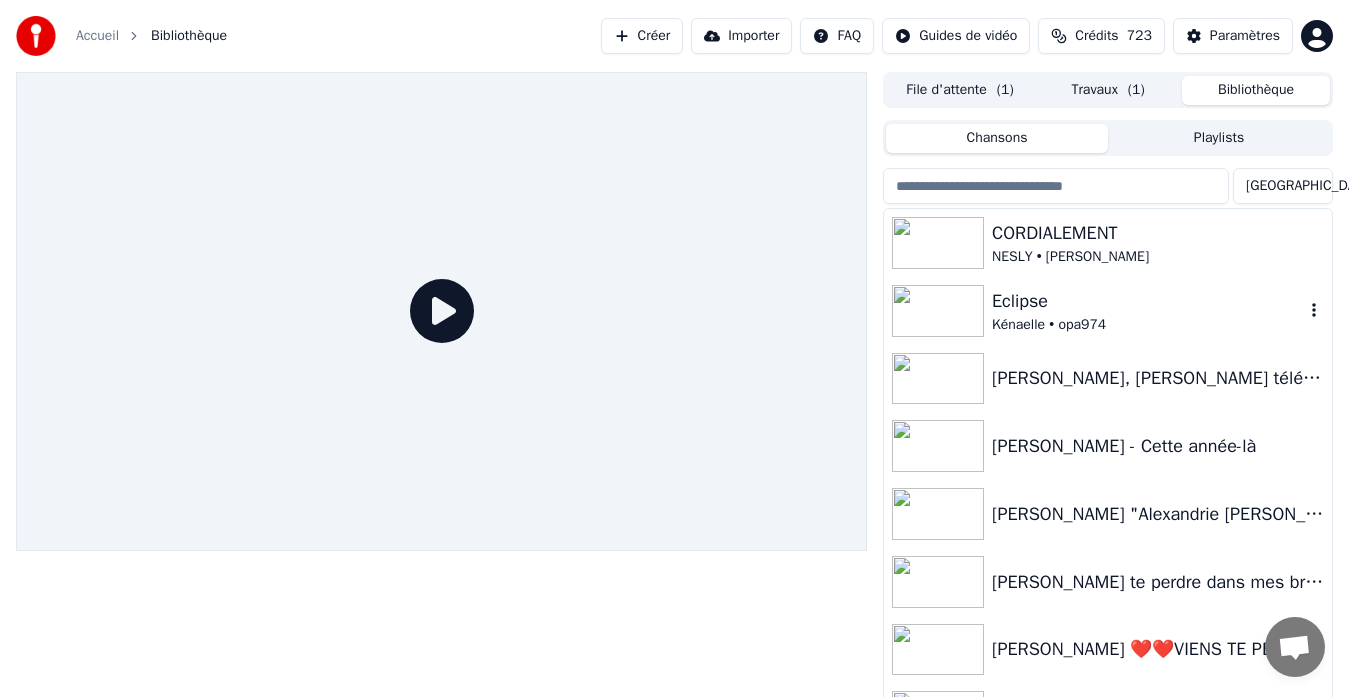 click on "Eclipse" at bounding box center [1148, 301] 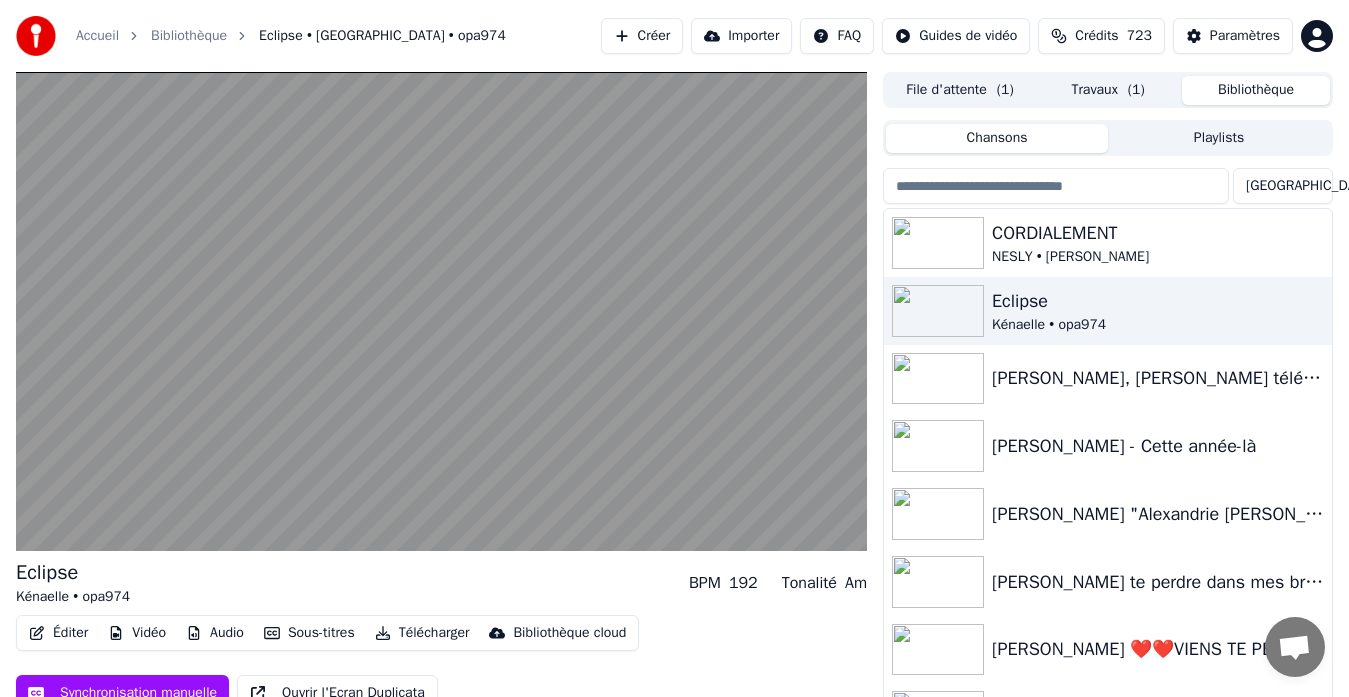 click on "Sous-titres" at bounding box center (309, 633) 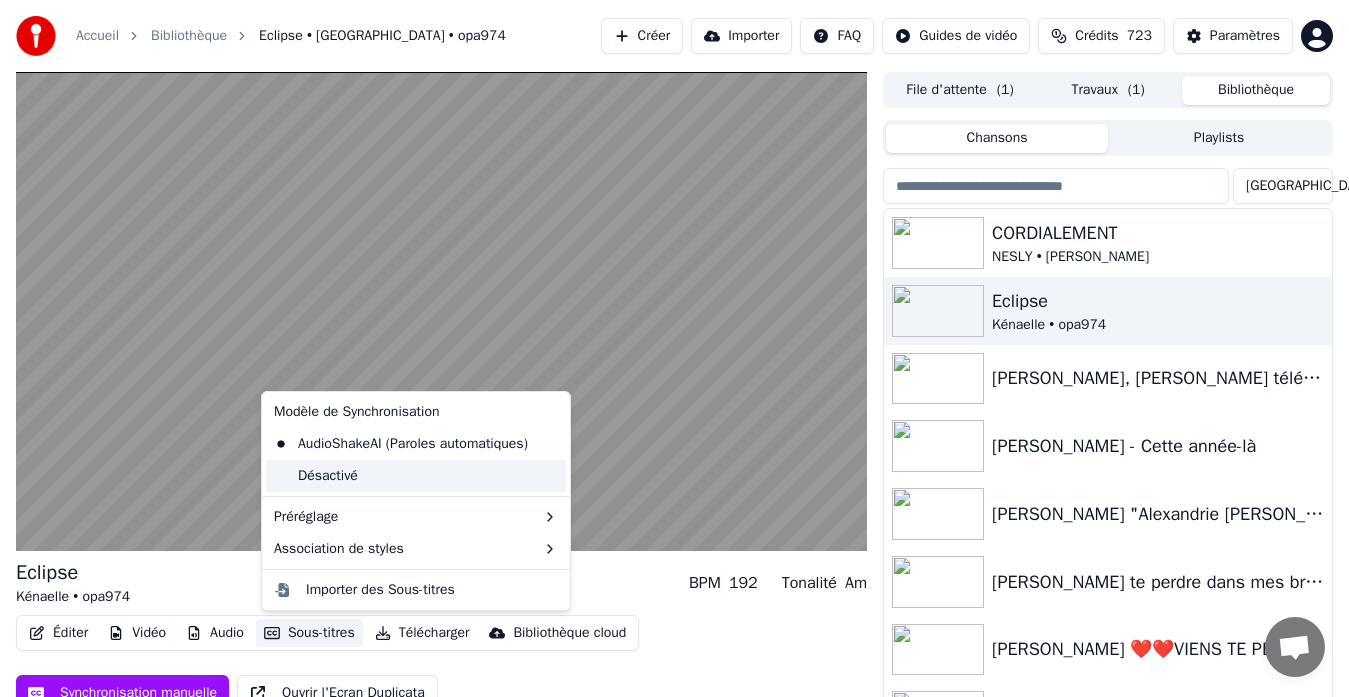 click on "Désactivé" at bounding box center [416, 476] 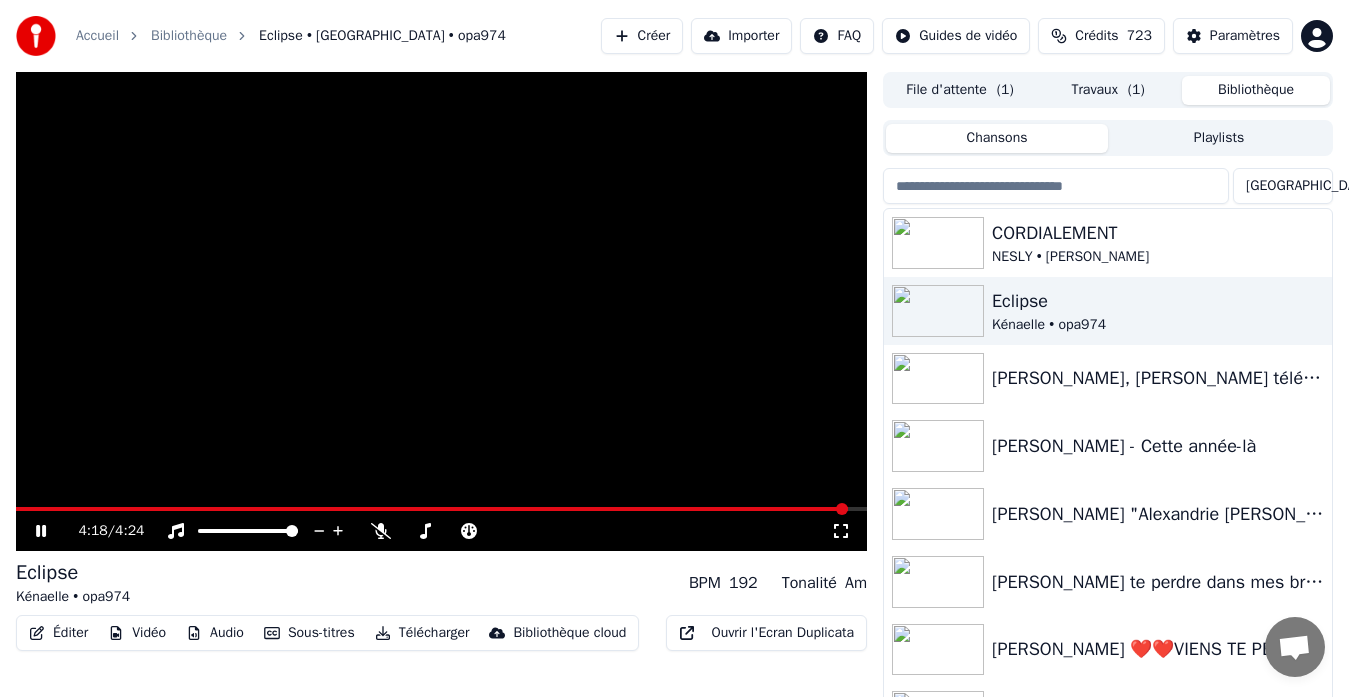 click on "Travaux ( 1 )" at bounding box center [1108, 90] 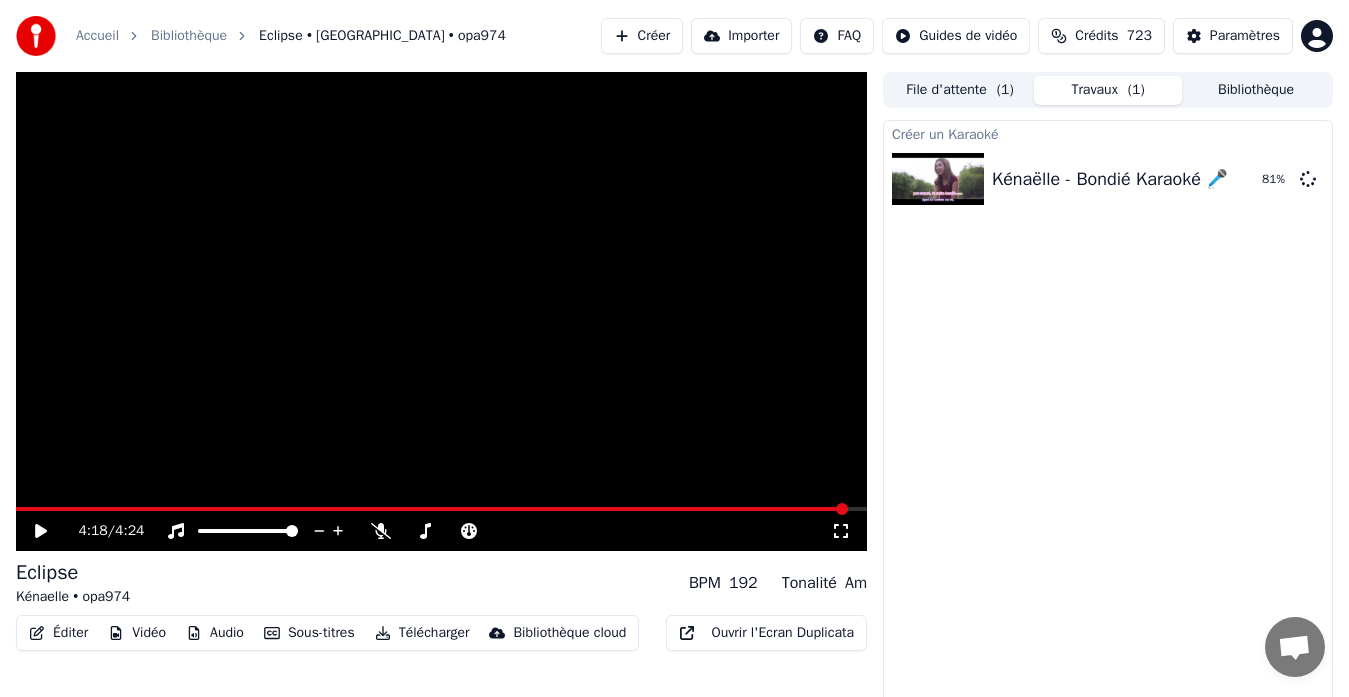 click on "Bibliothèque" at bounding box center [1256, 90] 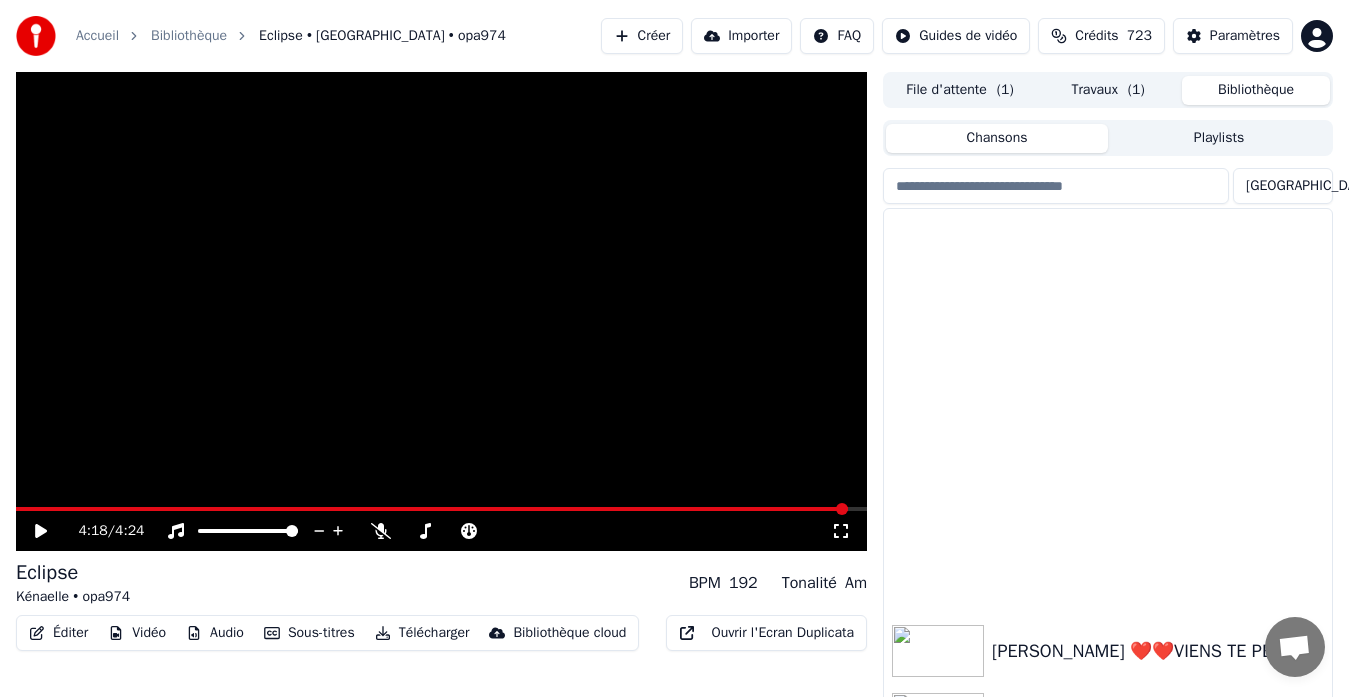 scroll, scrollTop: 455, scrollLeft: 0, axis: vertical 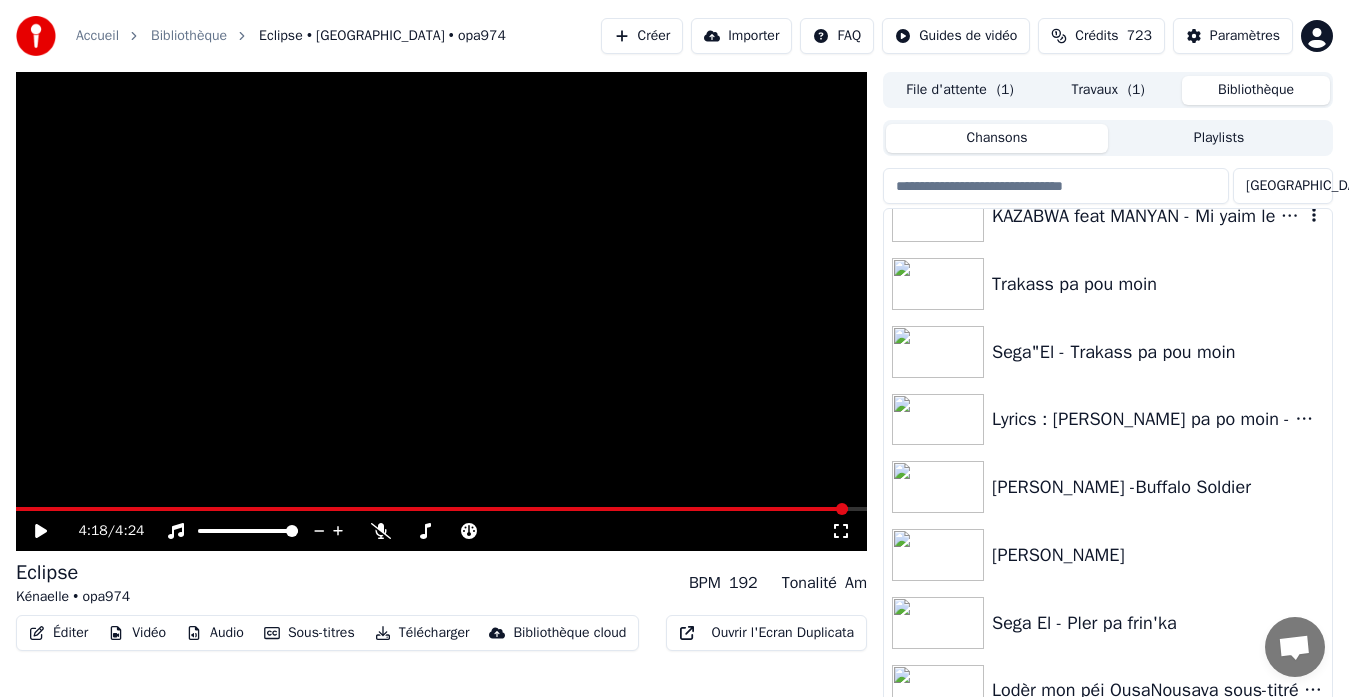 click on "KAZABWA feat MANYAN - Mi yaim le rhum_CLIP OFFICIEL" at bounding box center [1148, 216] 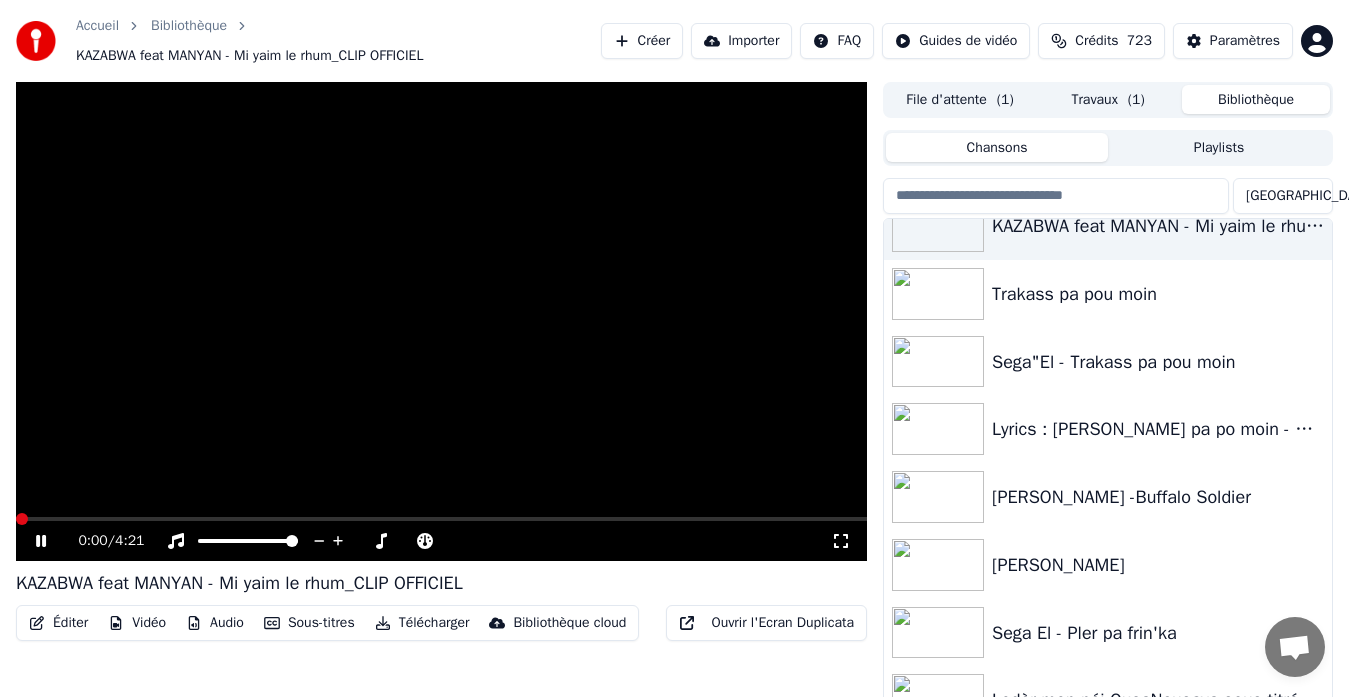 click on "Sous-titres" at bounding box center [309, 623] 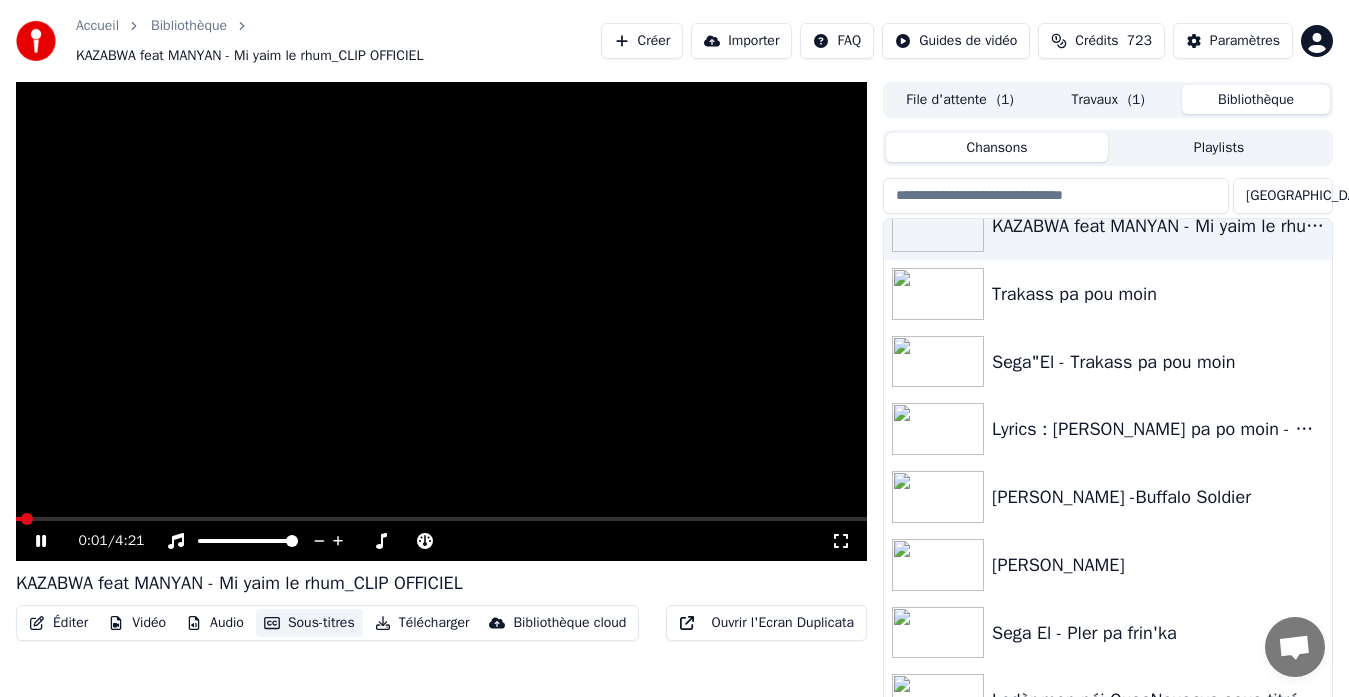 click on "Sous-titres" at bounding box center (309, 623) 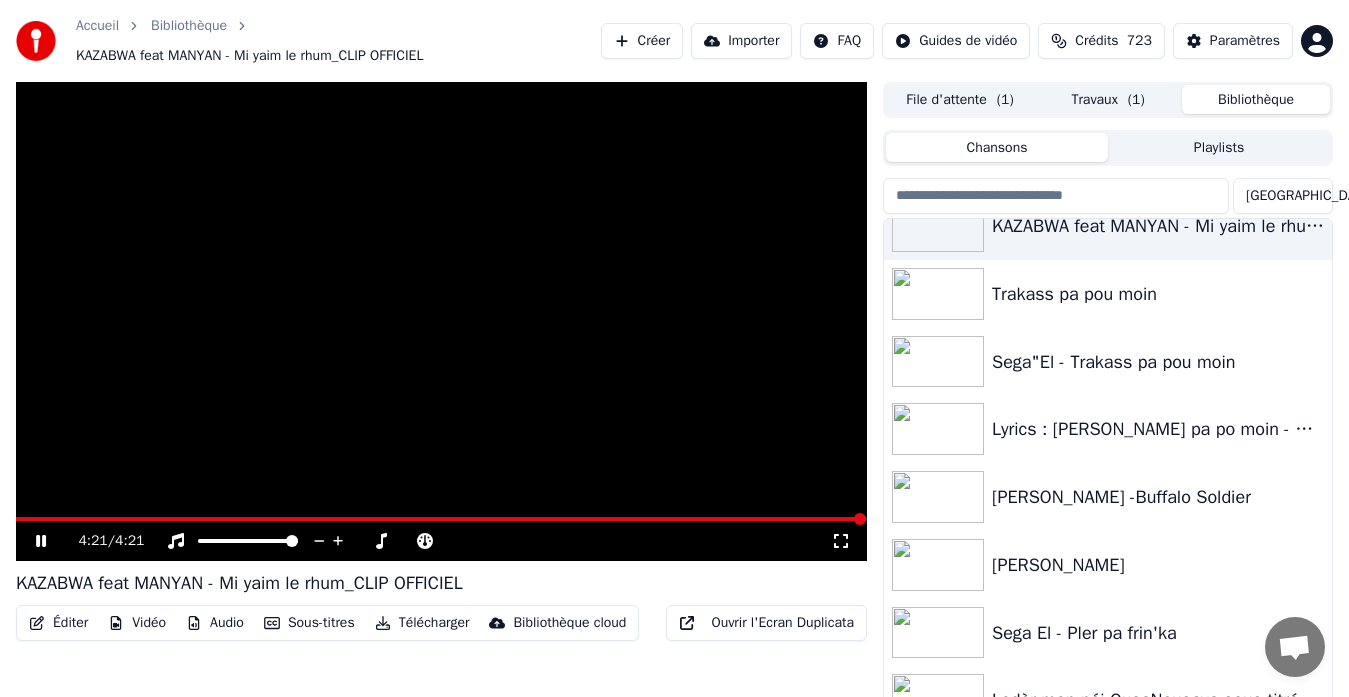 click at bounding box center [441, 321] 